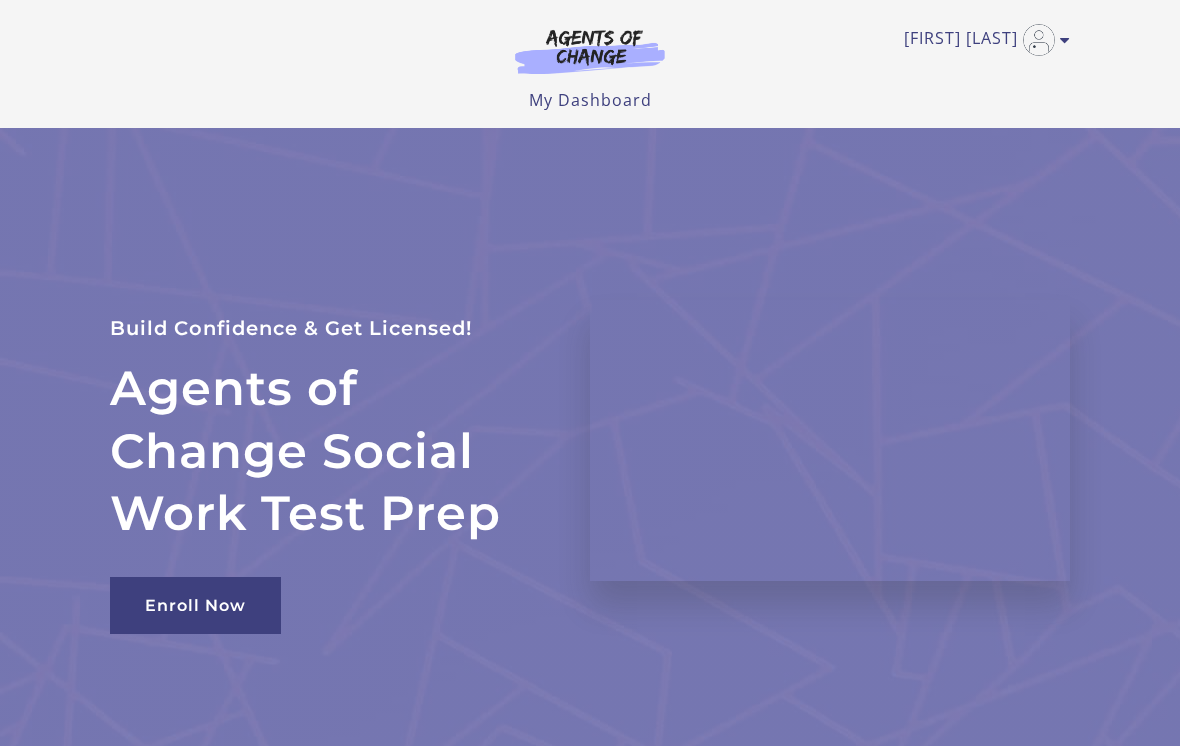 scroll, scrollTop: 0, scrollLeft: 0, axis: both 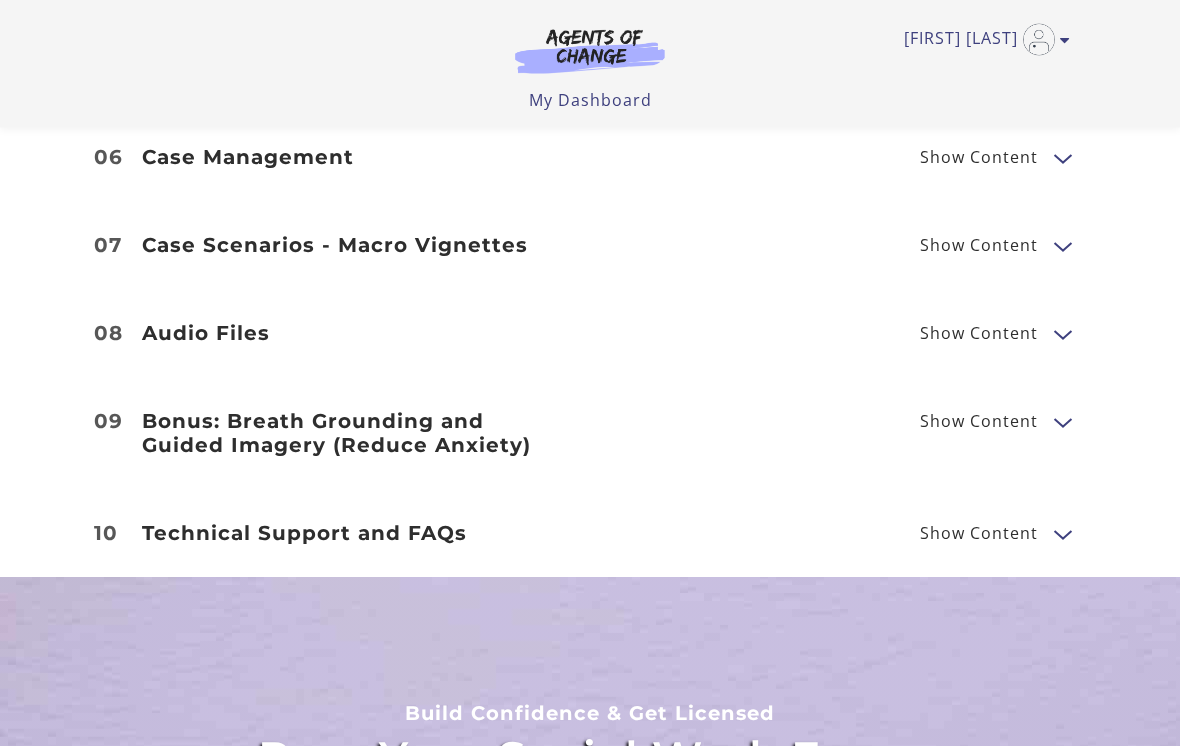 click on "08
Audio Files
Show Content
Program Development - Audio
Treatment Stages - Audio" at bounding box center (590, 334) 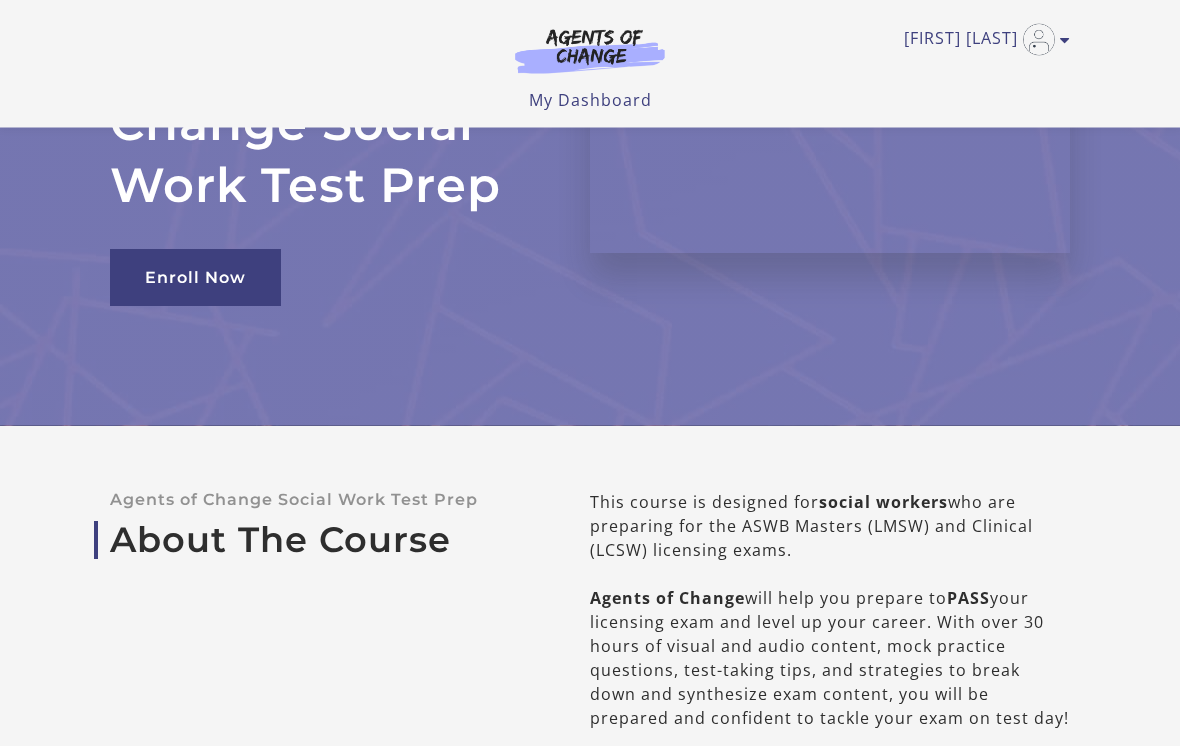scroll, scrollTop: 0, scrollLeft: 0, axis: both 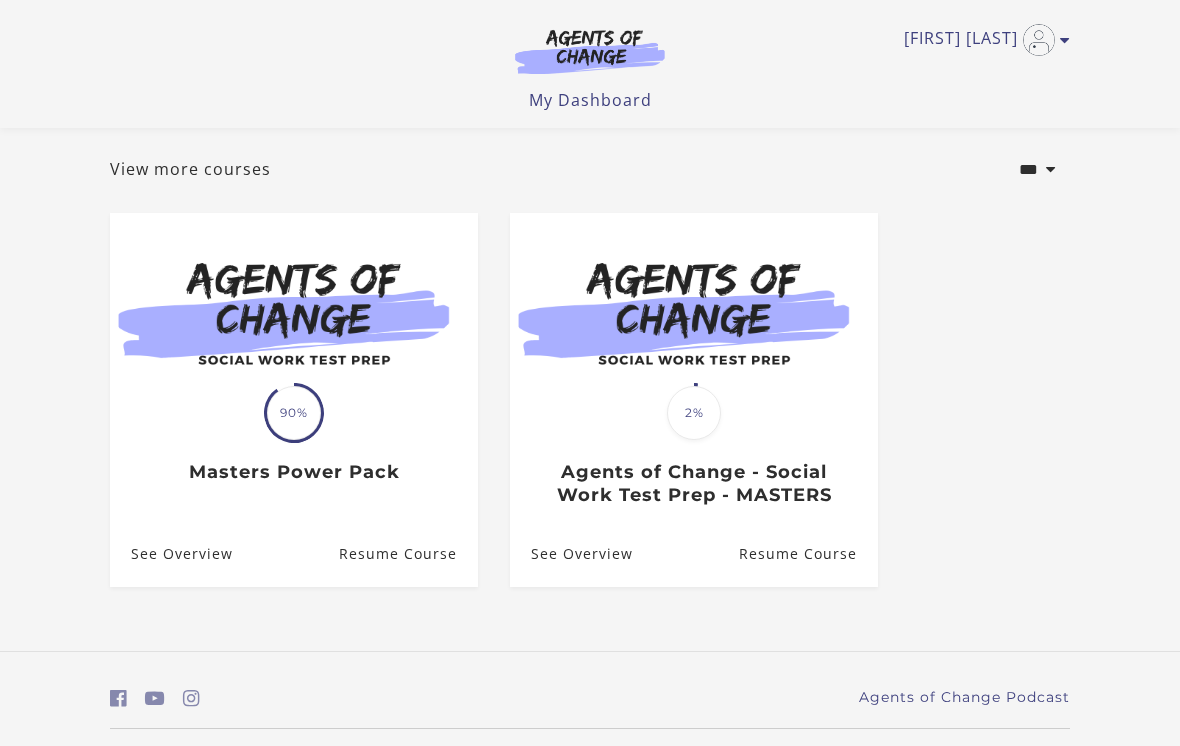 click on "Resume Course" at bounding box center (408, 554) 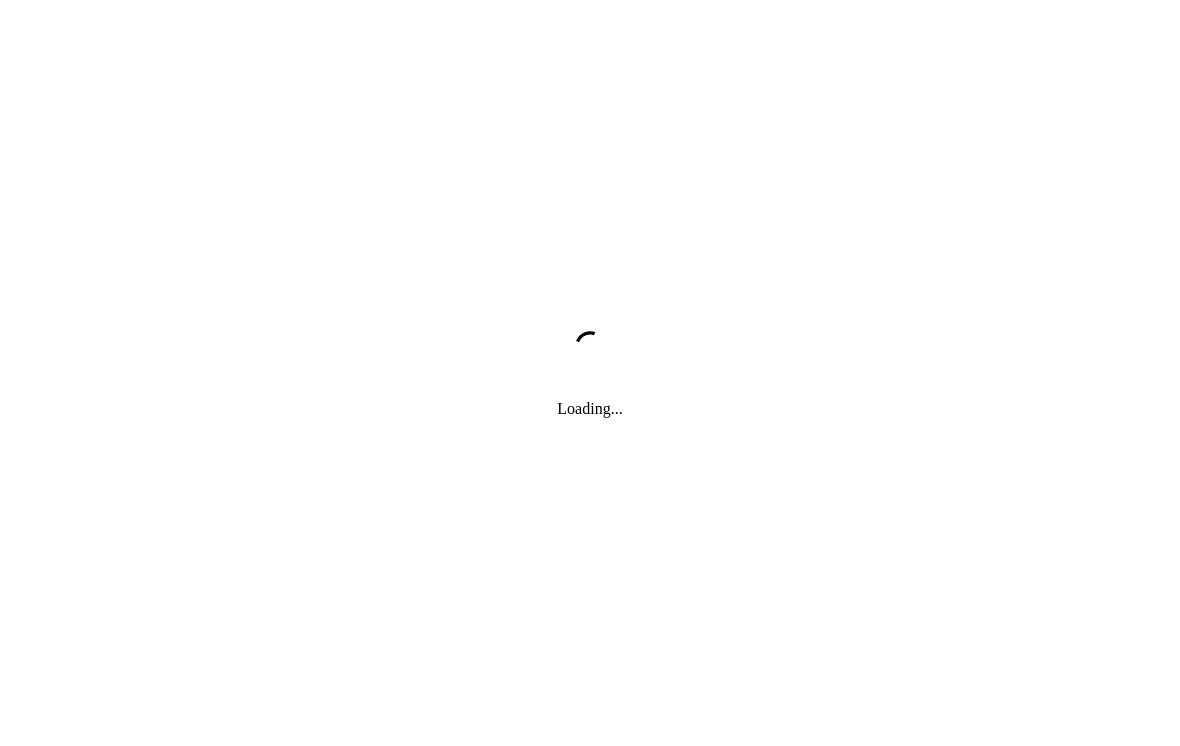 scroll, scrollTop: 0, scrollLeft: 0, axis: both 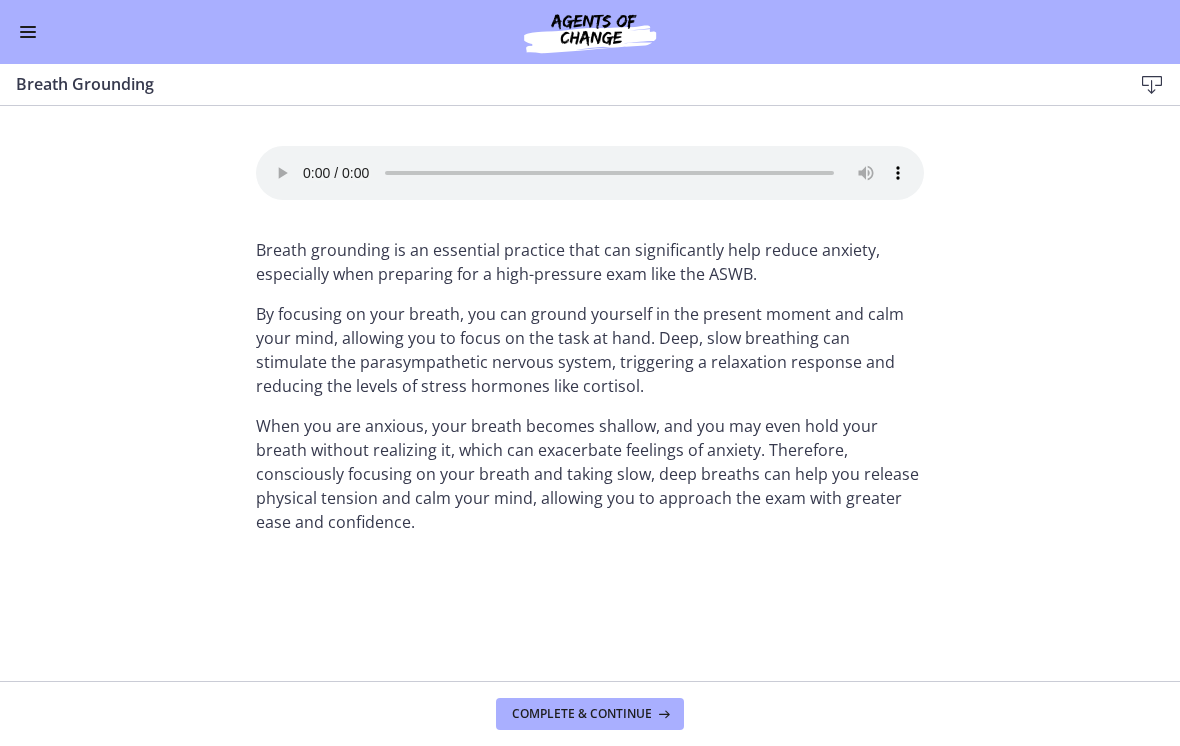 click on "Your browser doesn't support the audio element. Download it
here" at bounding box center (590, 173) 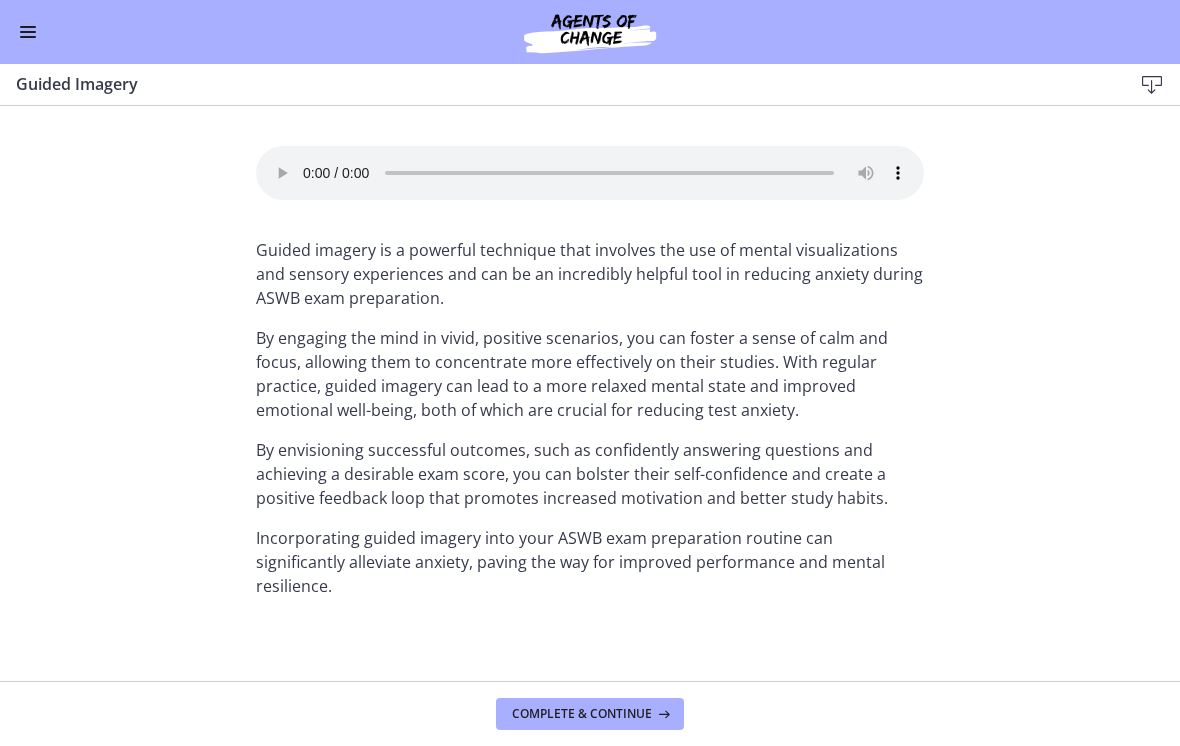click on "Your browser doesn't support the audio element. Download it
here" at bounding box center [590, 173] 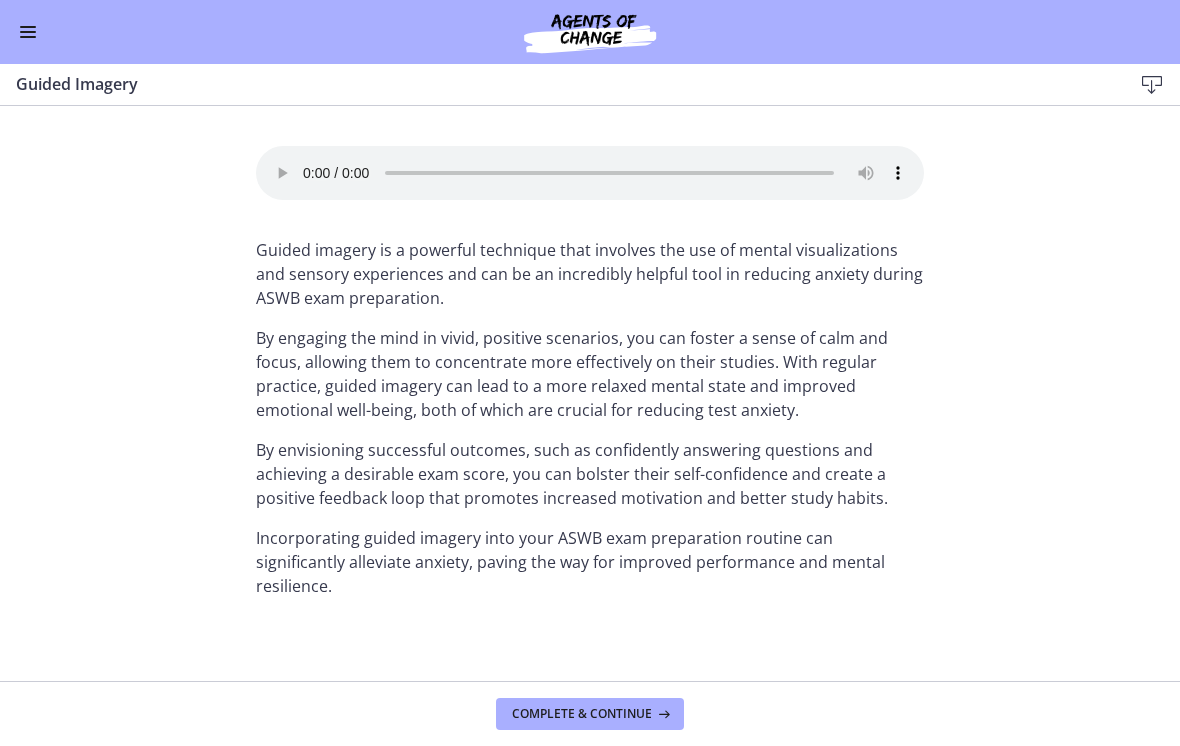 click on "Your browser doesn't support the audio element. Download it
here" at bounding box center (590, 173) 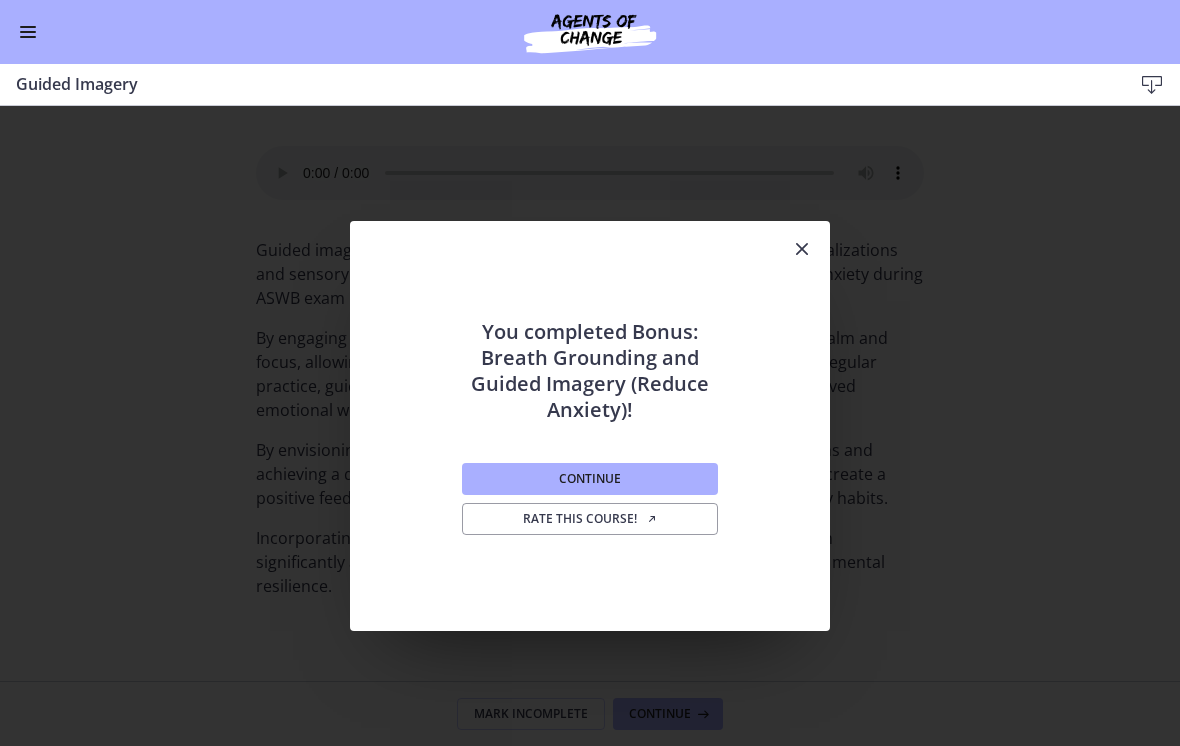 click on "Continue" at bounding box center (590, 479) 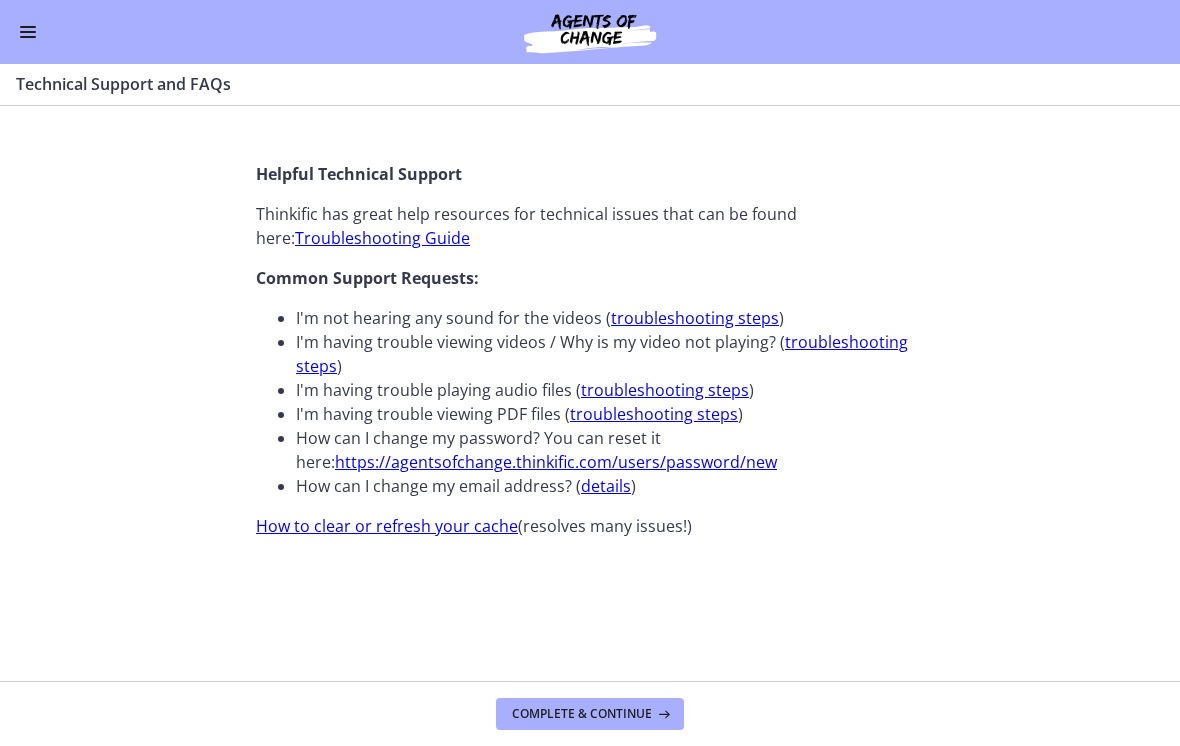scroll, scrollTop: 0, scrollLeft: 0, axis: both 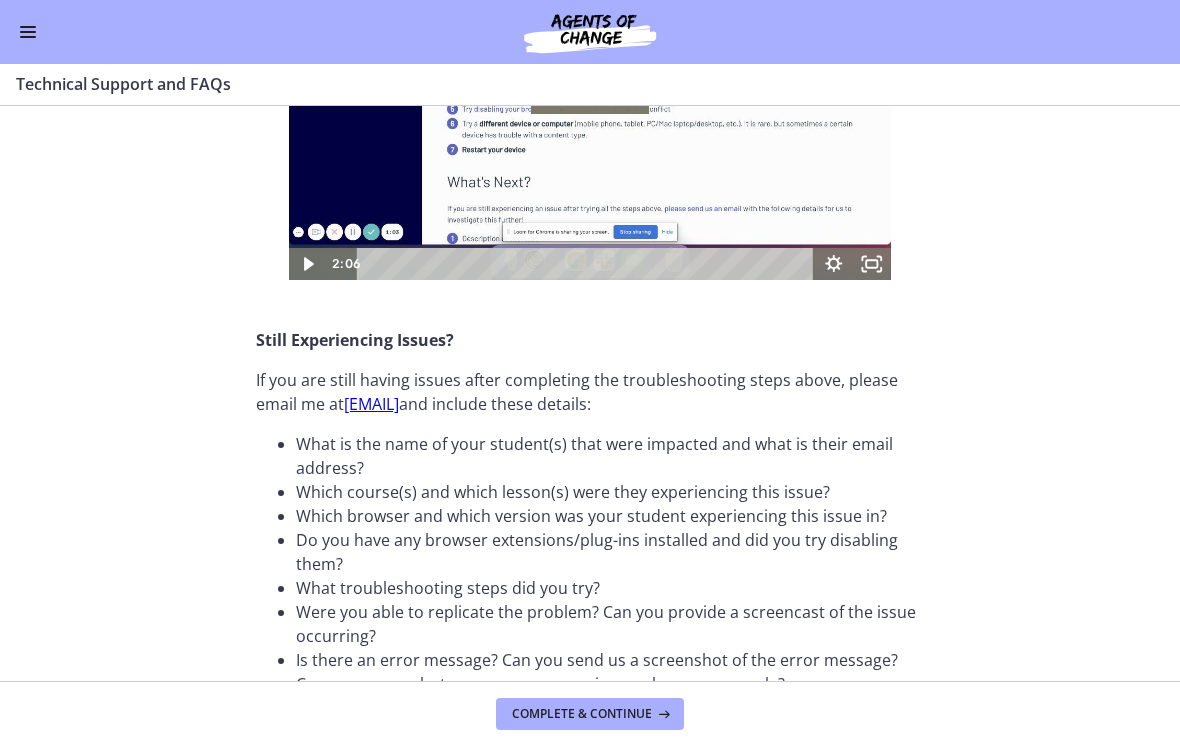 click on "Complete & continue" at bounding box center [582, 714] 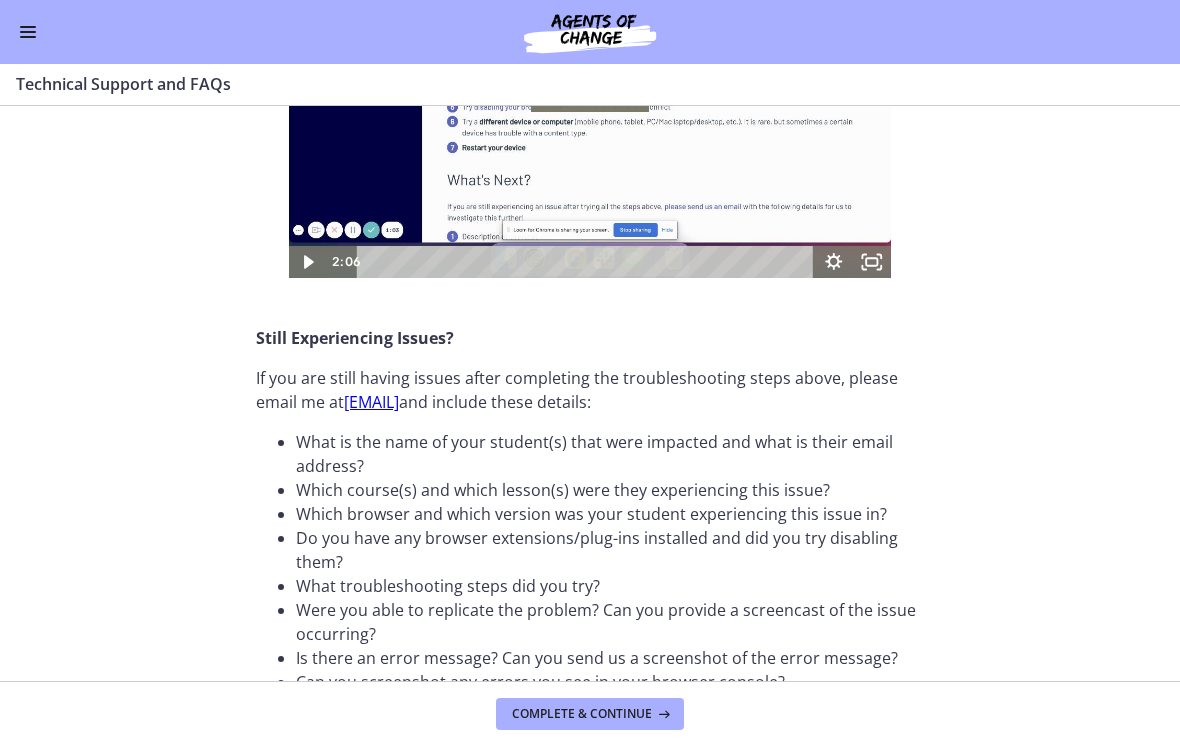 scroll, scrollTop: 638, scrollLeft: 0, axis: vertical 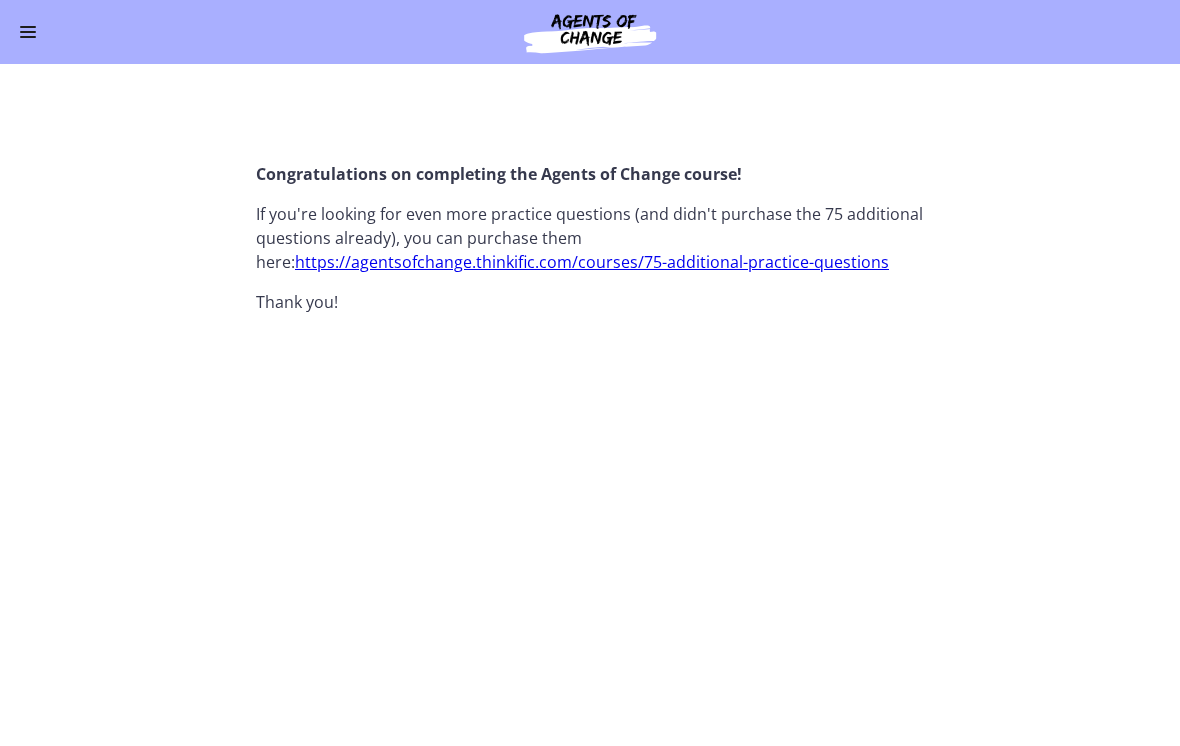 click on "Congratulations on completing the Agents of Change course!  If you're looking for even more practice questions (and didn't purchase the 75 additional questions already), you can purchase them here:  https://agentsofchange.thinkific.com/courses/75-additional-practice-questions Thank you!" at bounding box center (590, 238) 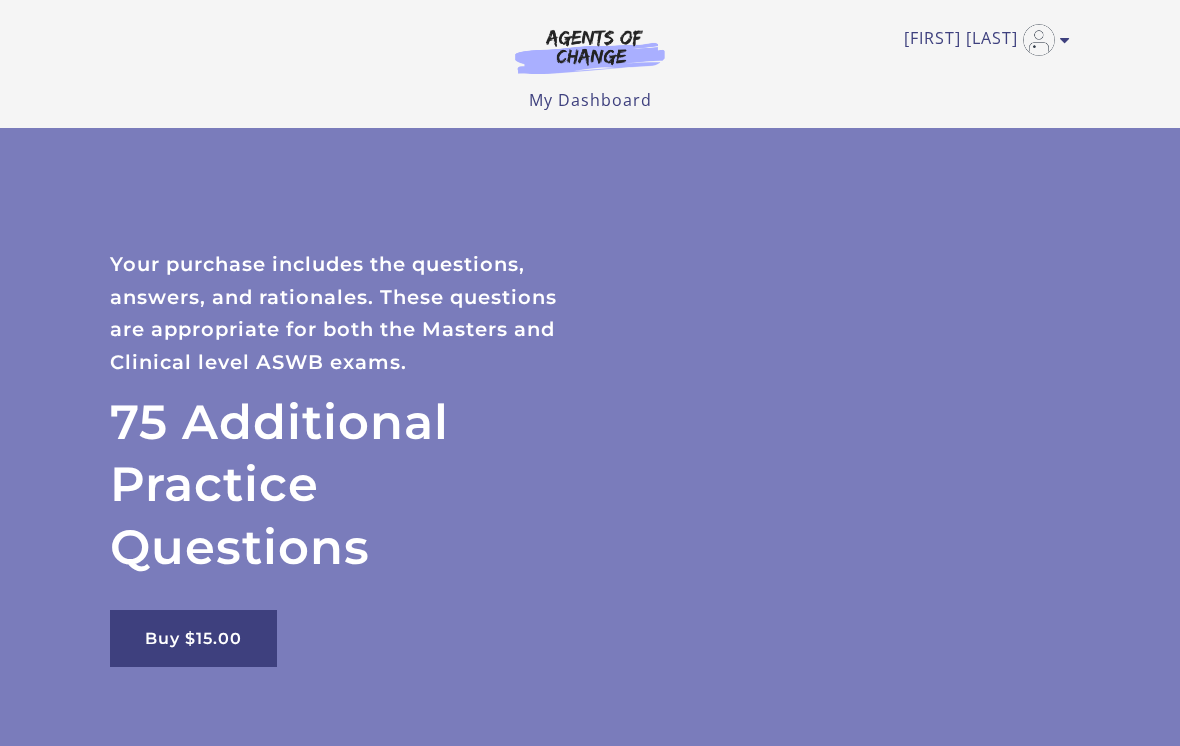 scroll, scrollTop: 0, scrollLeft: 0, axis: both 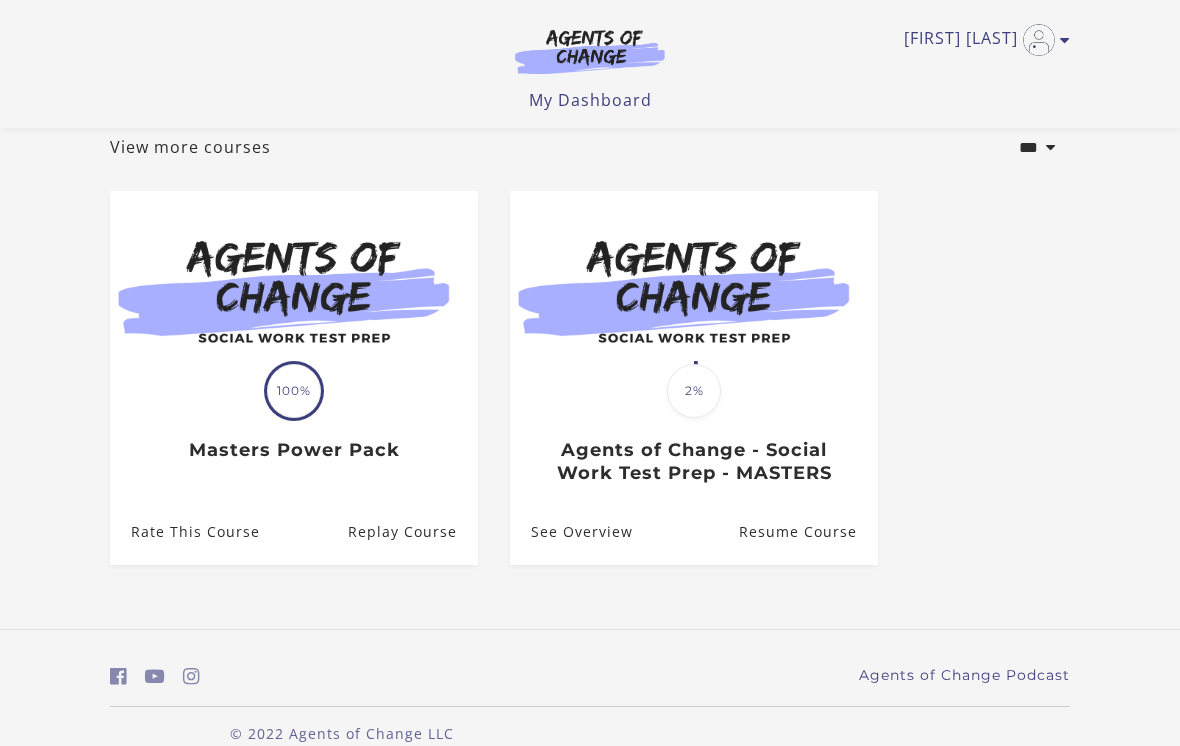 click on "See Overview" at bounding box center (571, 532) 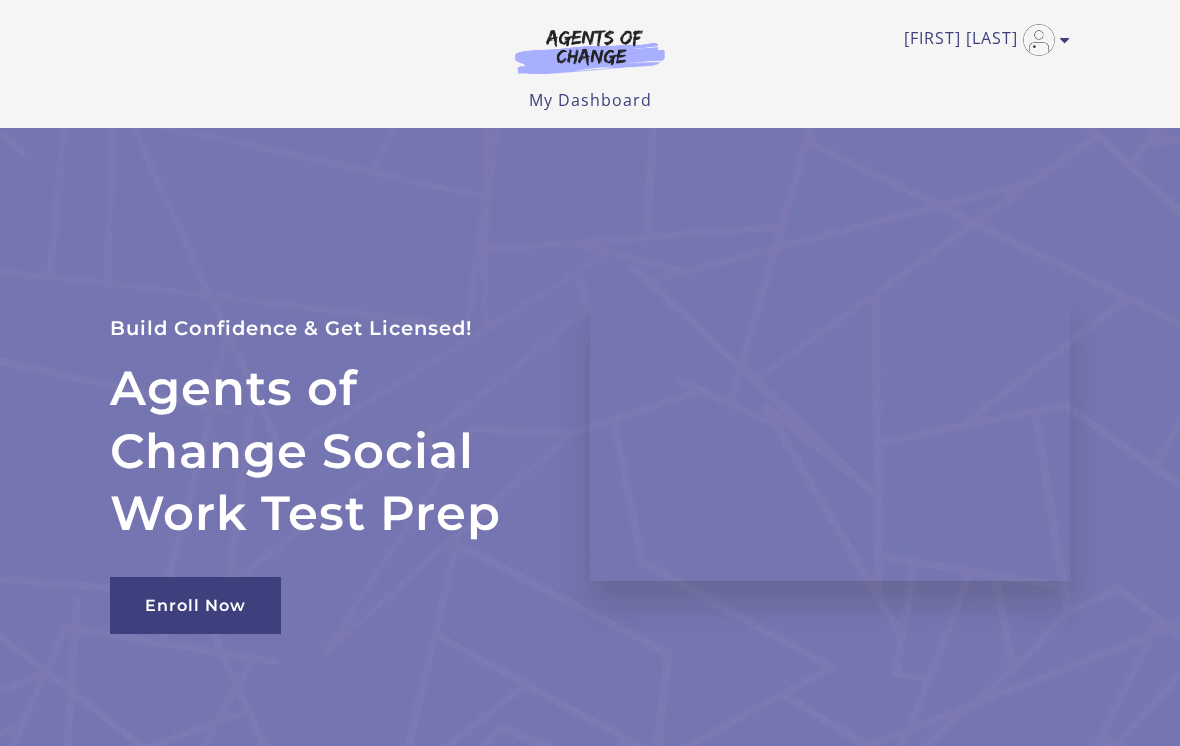 scroll, scrollTop: 0, scrollLeft: 0, axis: both 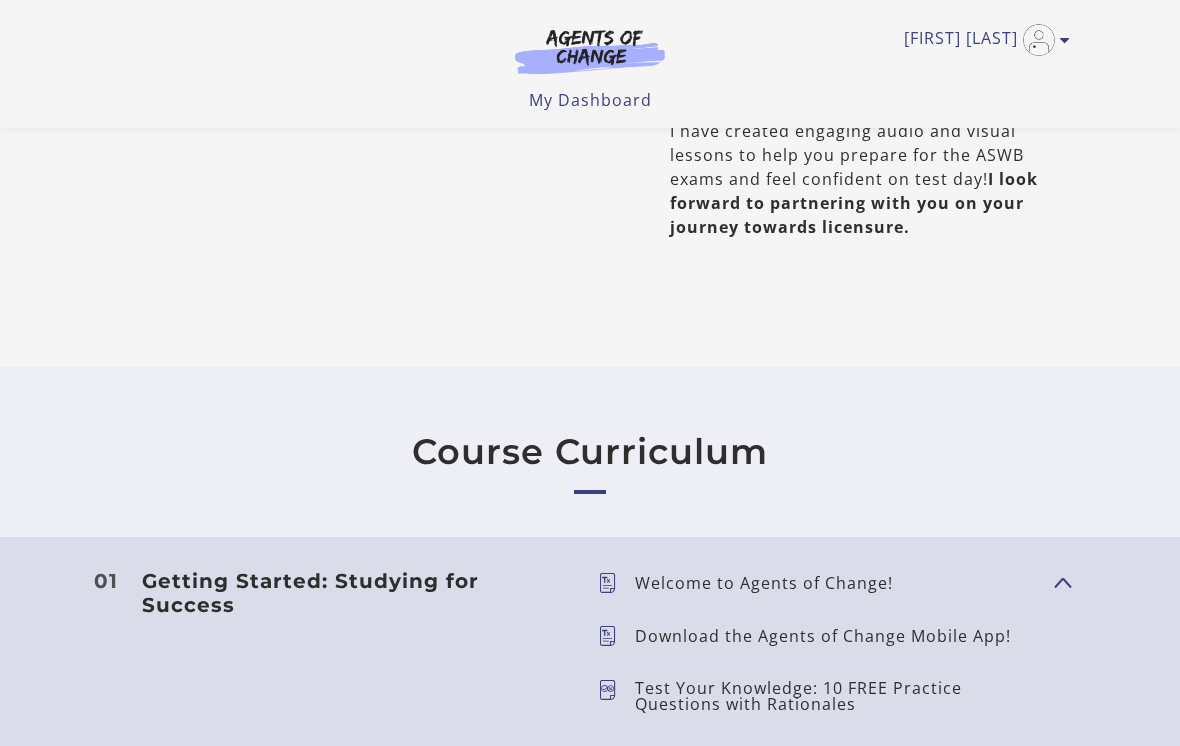 click on "Getting Started: Studying for Success
Show Content
Welcome to Agents of Change!
Download the Agents of Change Mobile App!
KSA Masters" at bounding box center (590, 876) 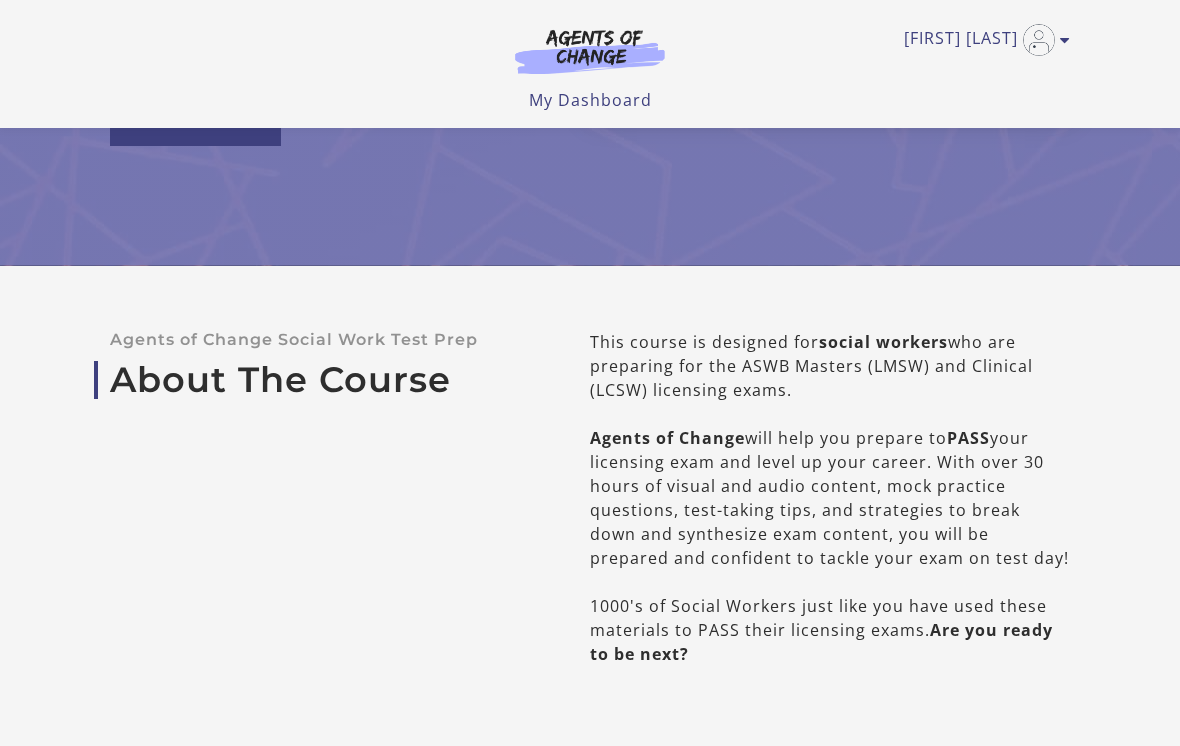 scroll, scrollTop: 0, scrollLeft: 0, axis: both 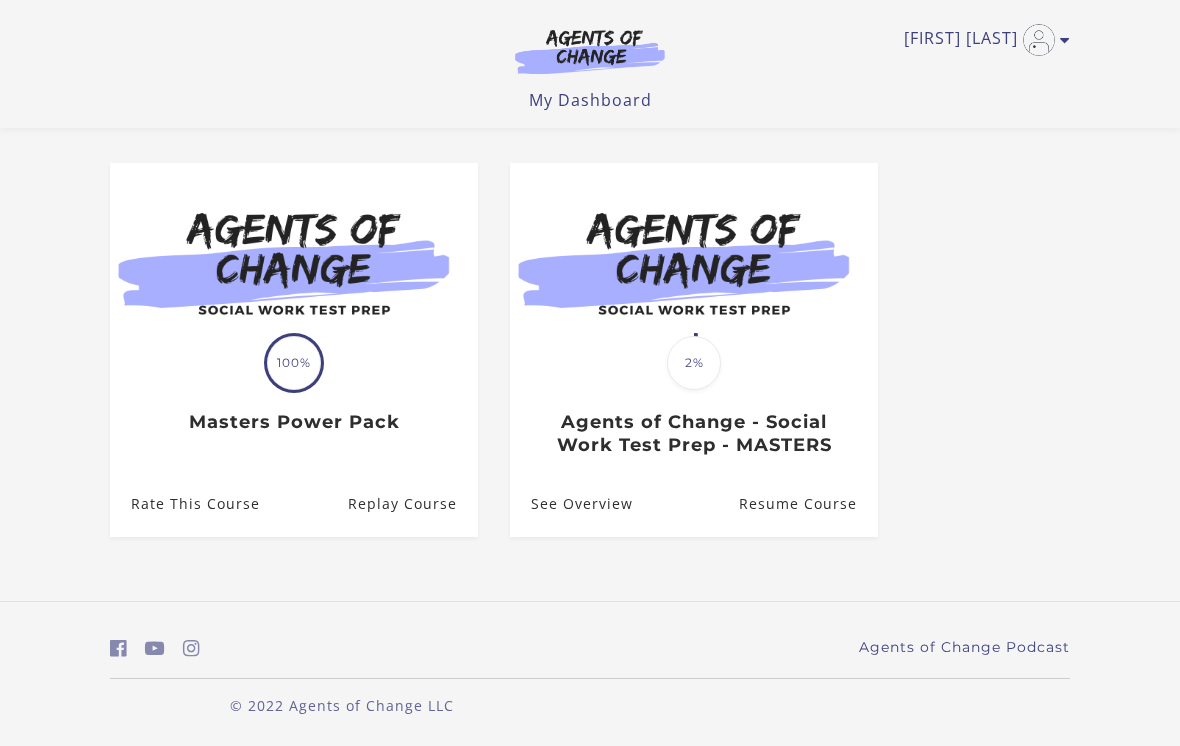 click on "Resume Course" at bounding box center [808, 504] 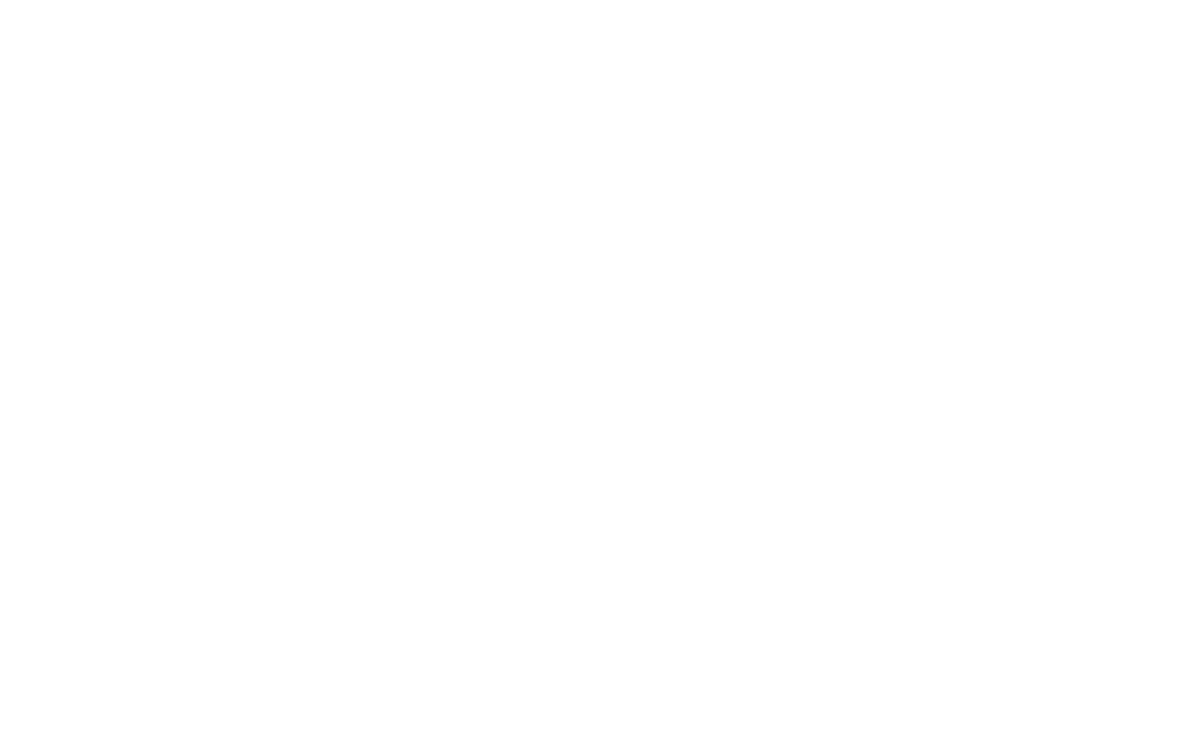 scroll, scrollTop: 0, scrollLeft: 0, axis: both 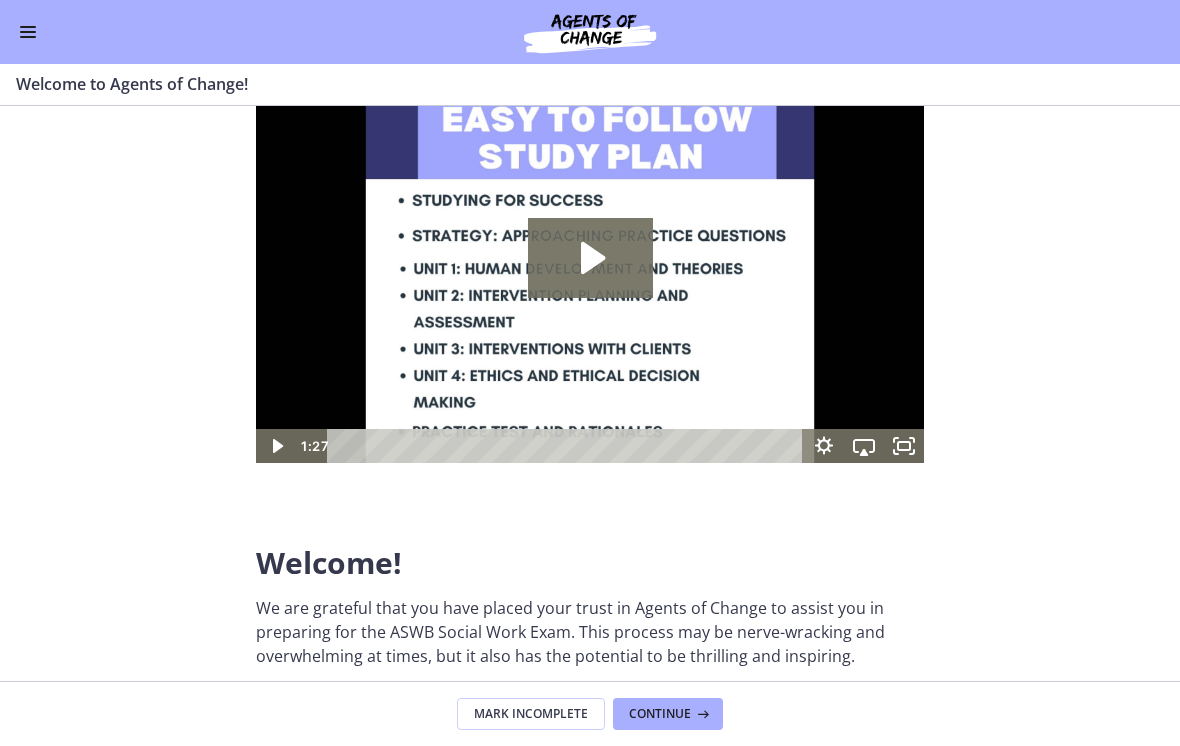 click on "Continue" at bounding box center (660, 714) 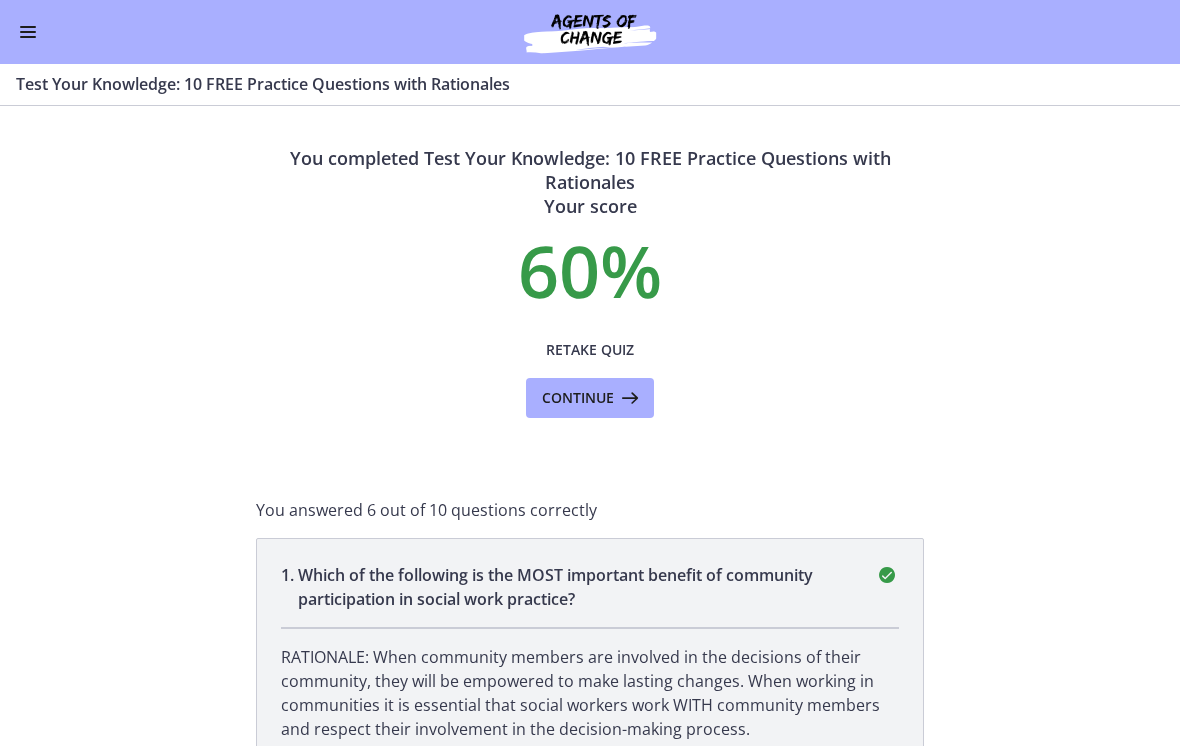 click at bounding box center (628, 398) 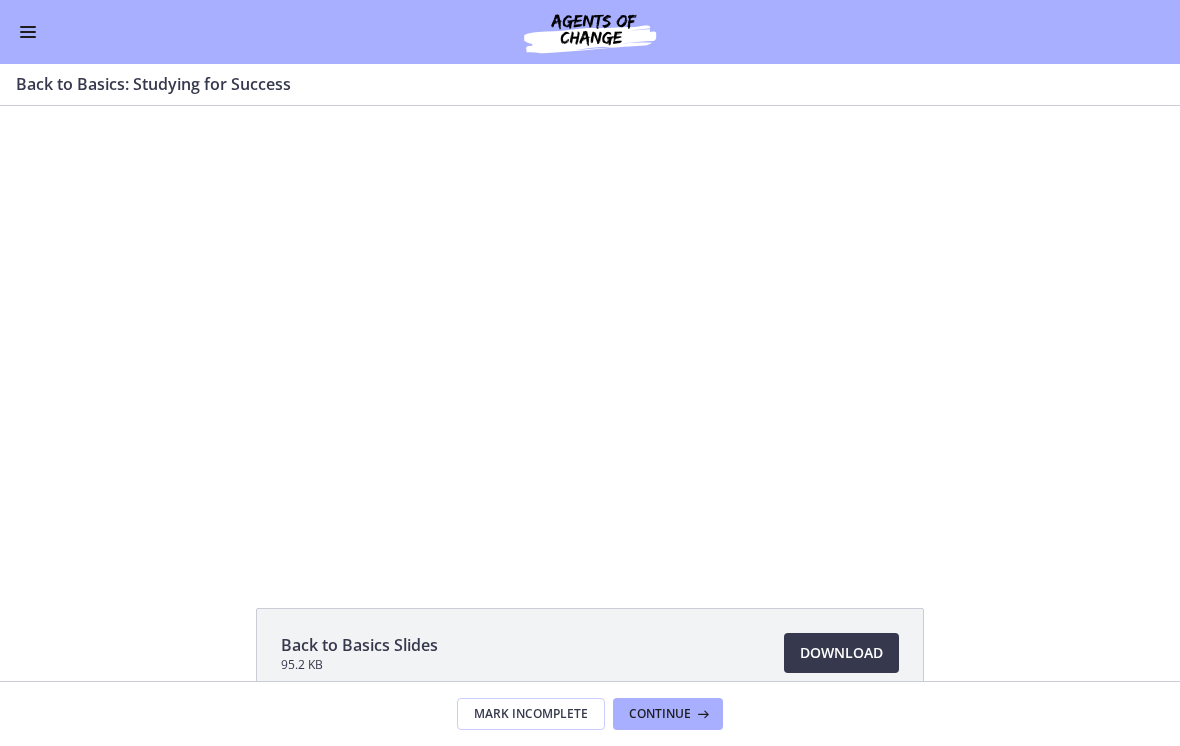 scroll, scrollTop: 0, scrollLeft: 0, axis: both 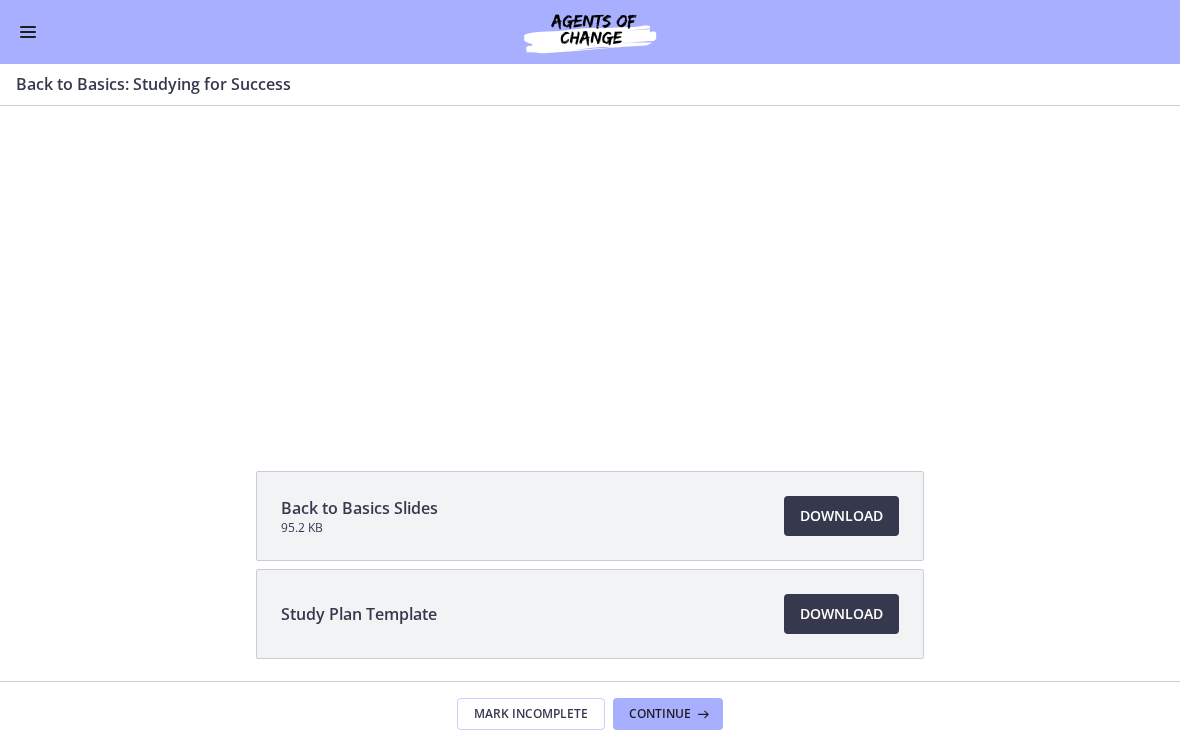 click on "Continue" at bounding box center [668, 714] 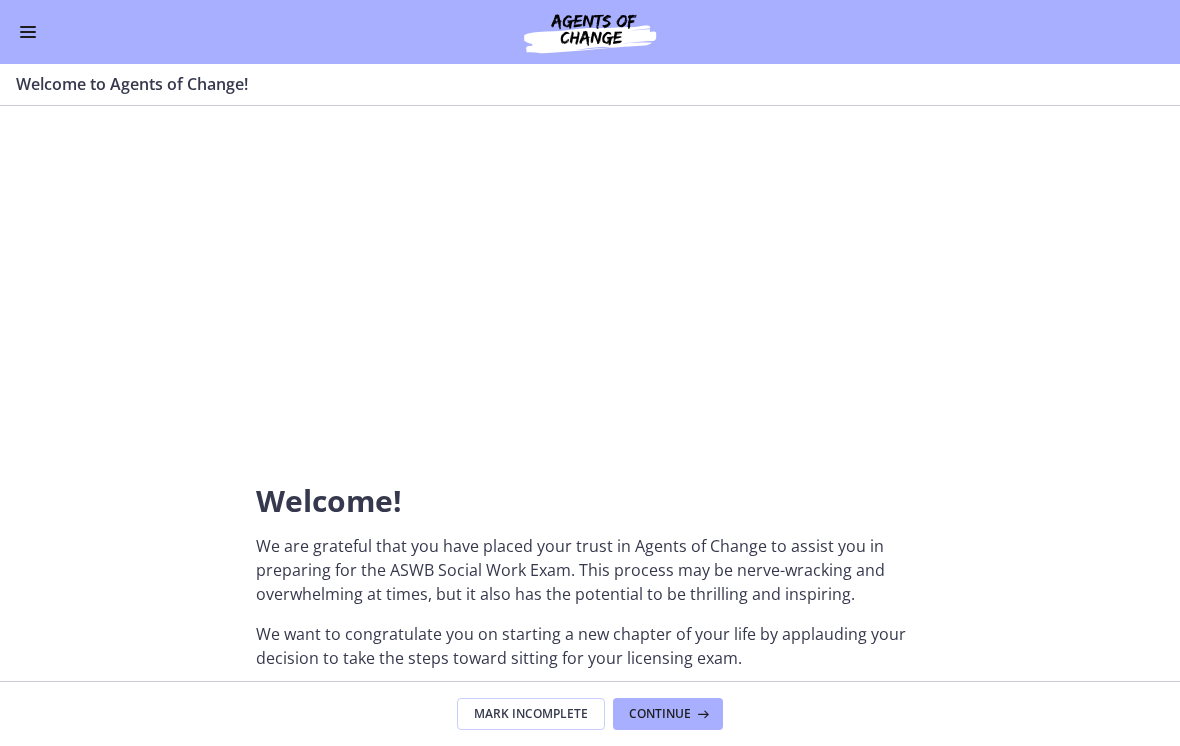 scroll, scrollTop: 0, scrollLeft: 0, axis: both 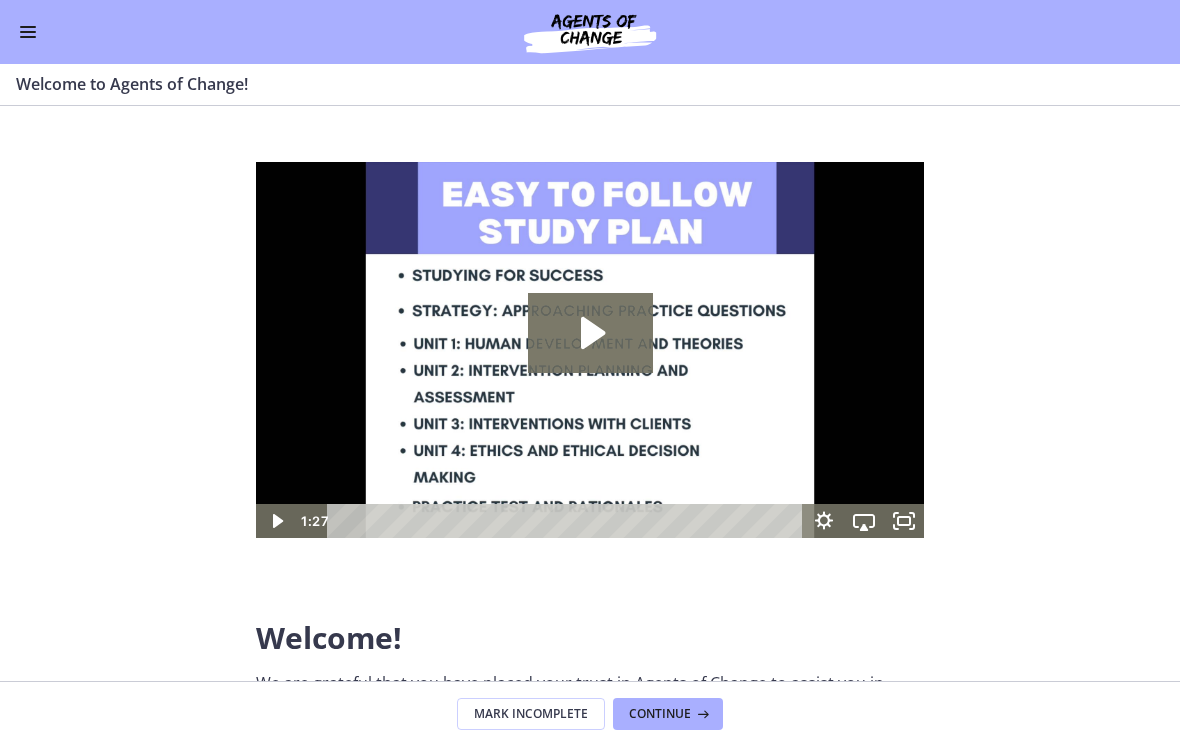 click on "Continue" at bounding box center [660, 714] 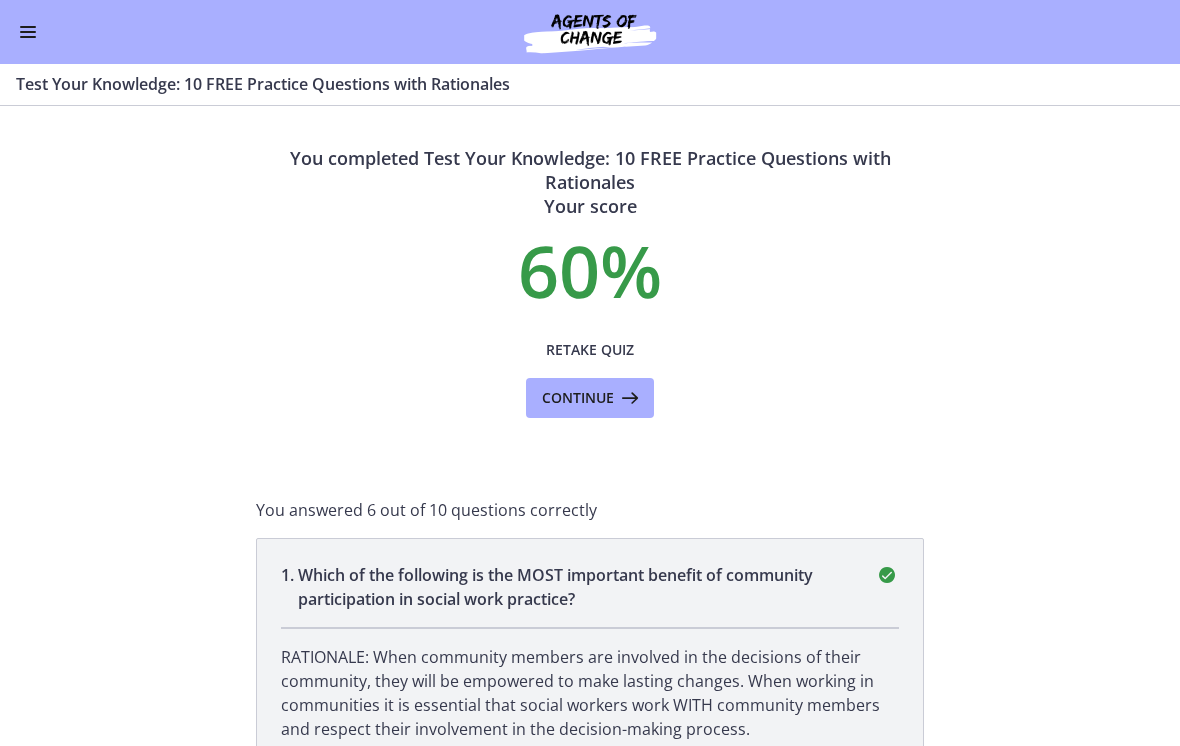 scroll, scrollTop: 0, scrollLeft: 0, axis: both 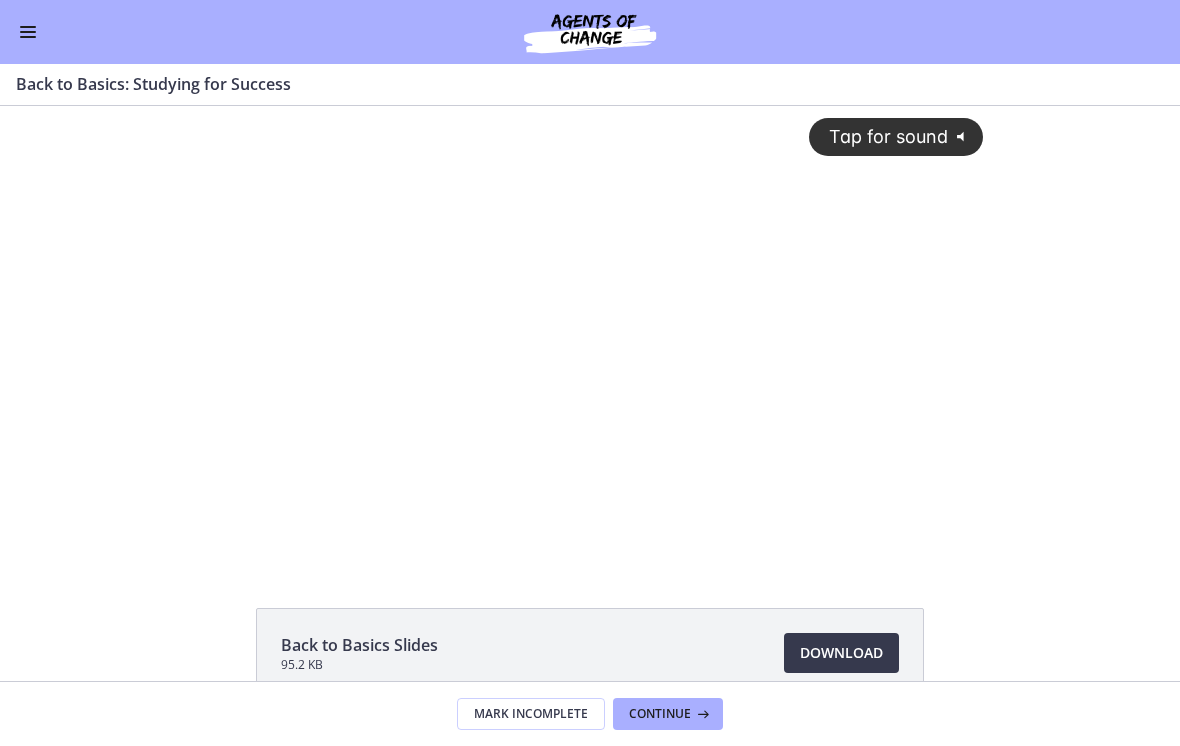 click on "Continue" at bounding box center (668, 714) 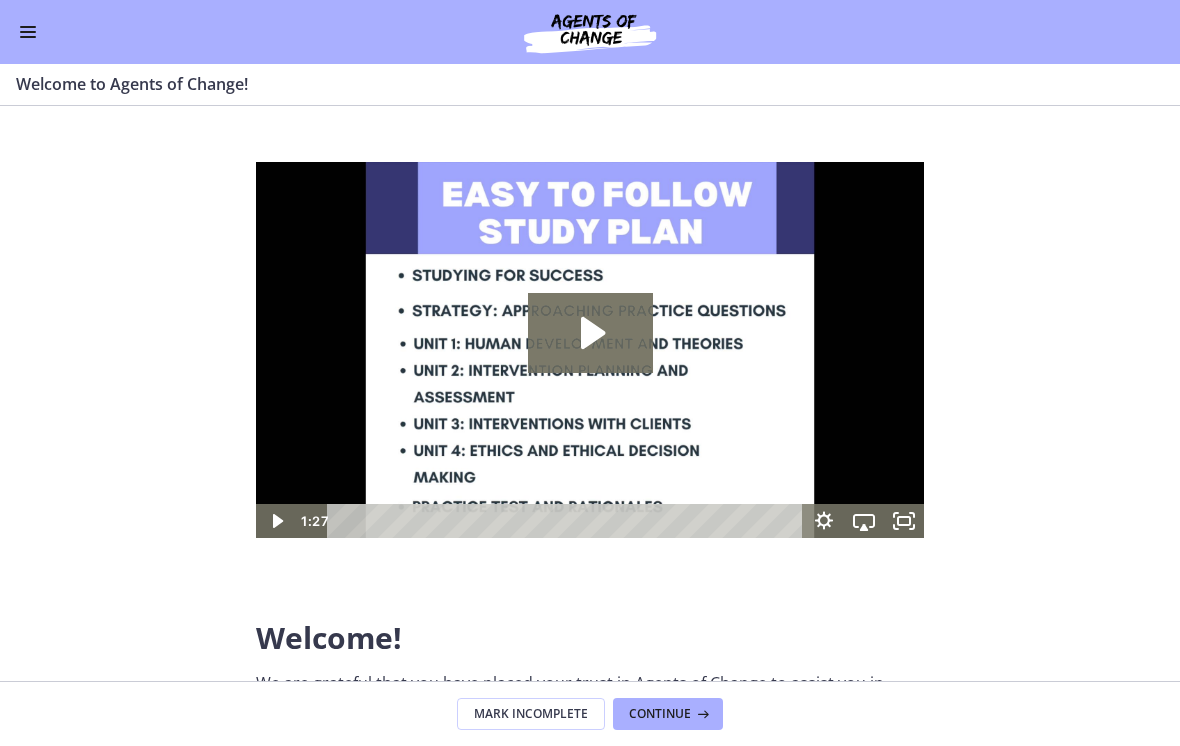 scroll, scrollTop: 0, scrollLeft: 0, axis: both 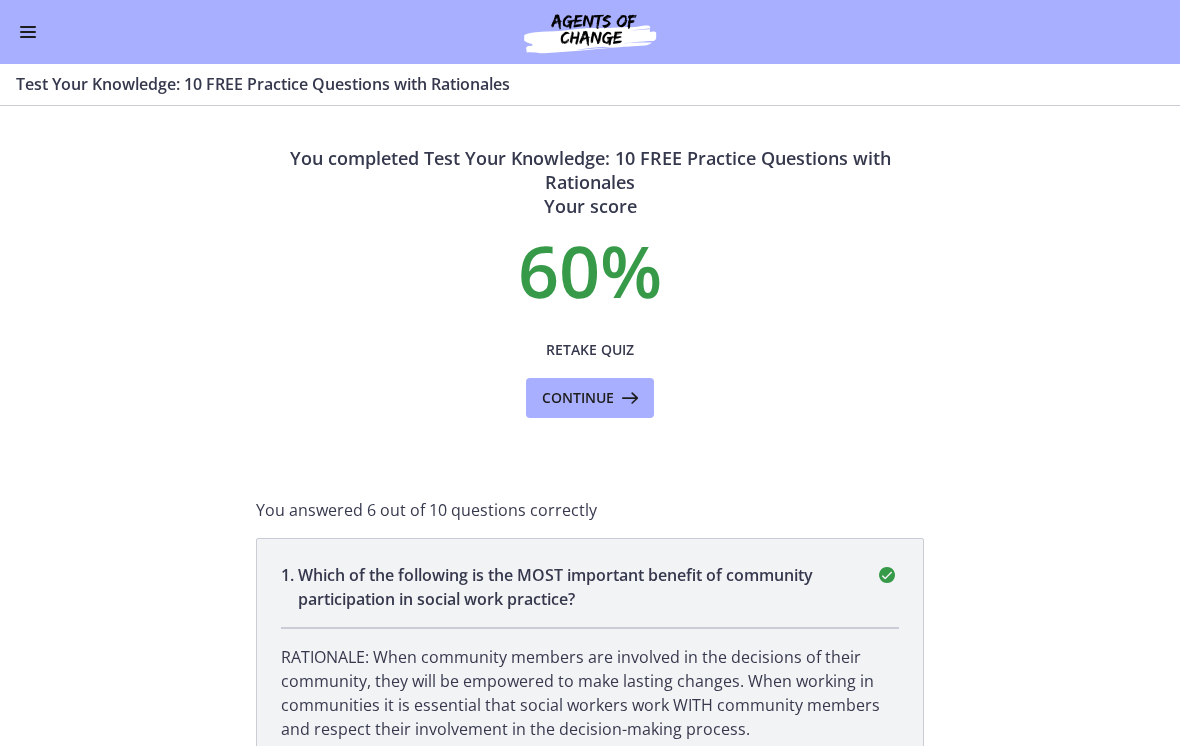 click on "Retake Quiz" at bounding box center [590, 350] 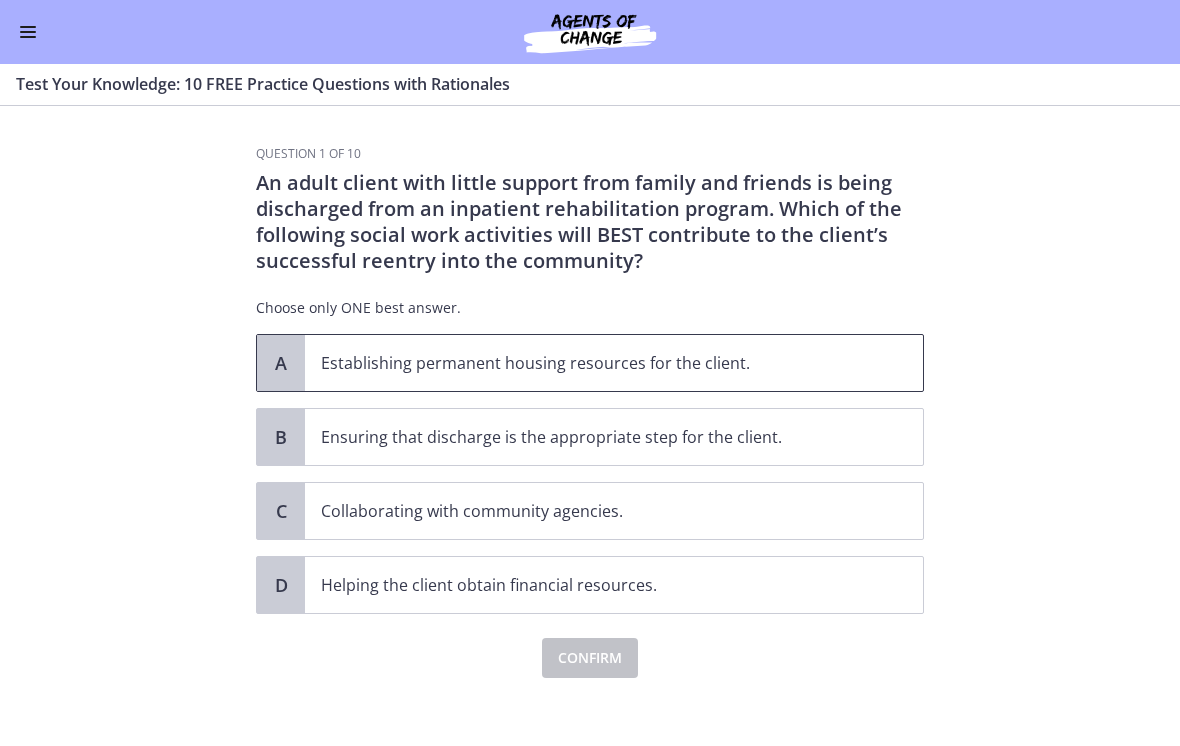 click on "Establishing permanent housing resources for the client." at bounding box center [594, 363] 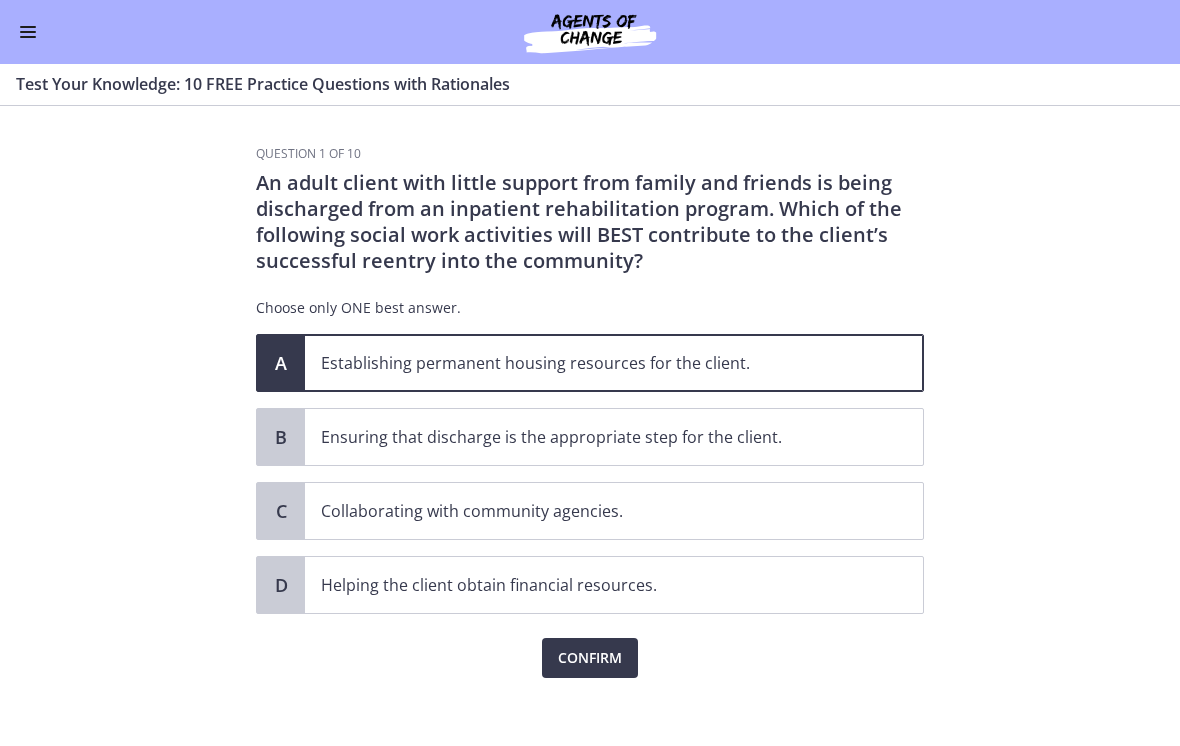 click on "Confirm" at bounding box center [590, 658] 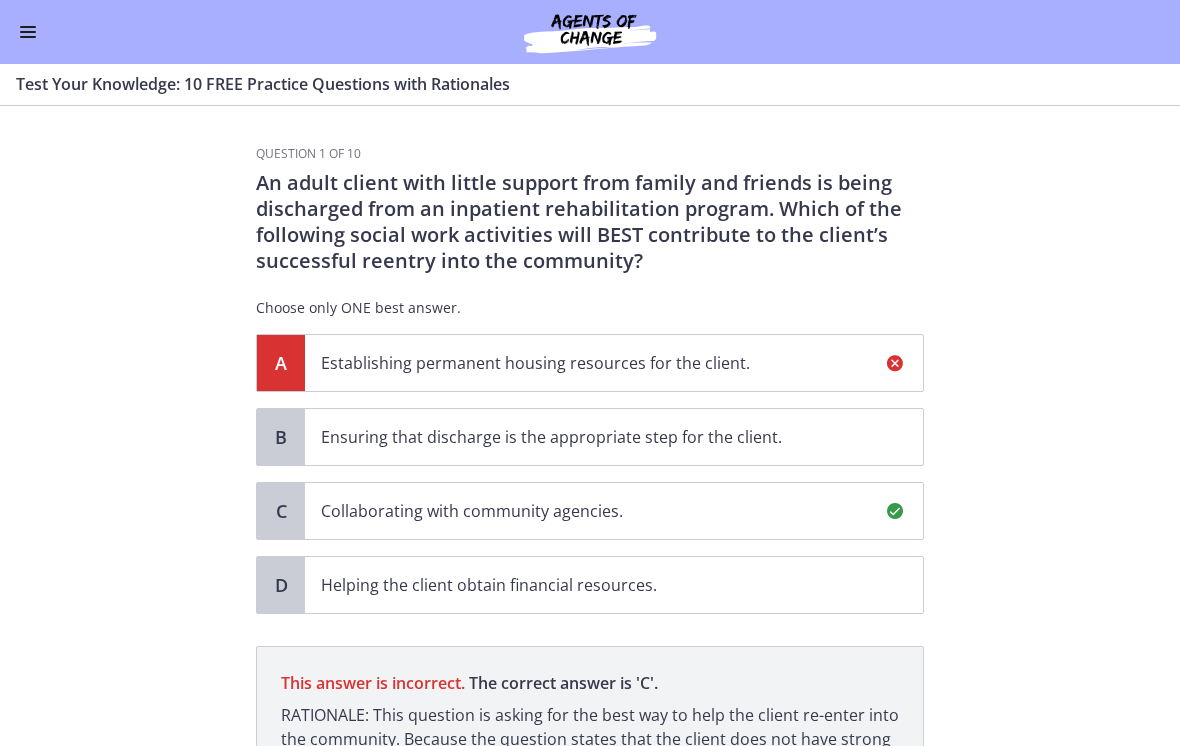 scroll, scrollTop: 246, scrollLeft: 0, axis: vertical 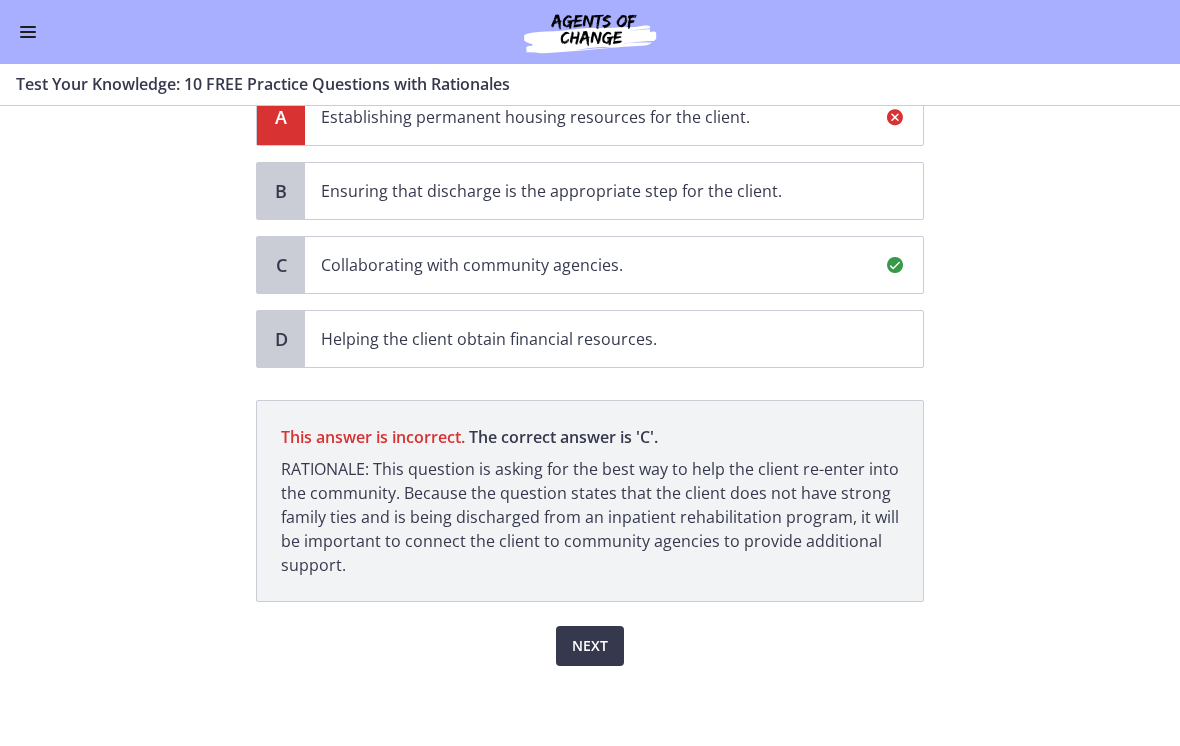 click on "Next" at bounding box center (590, 646) 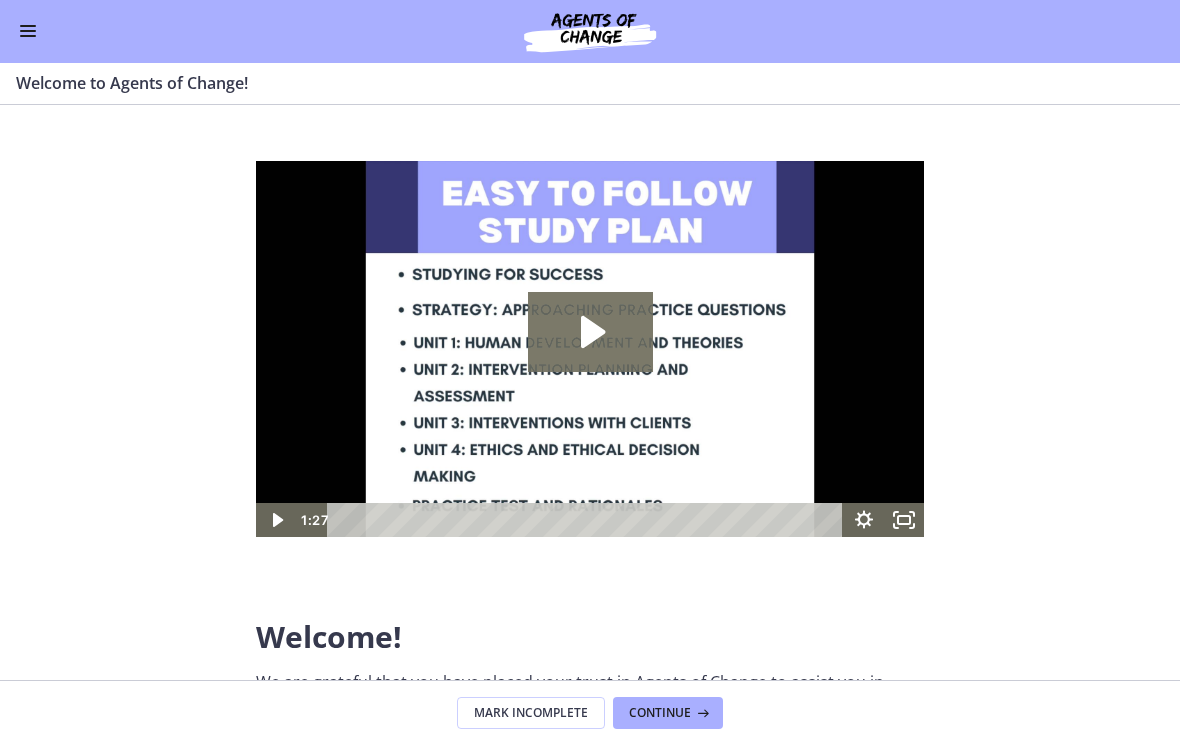 scroll, scrollTop: 0, scrollLeft: 0, axis: both 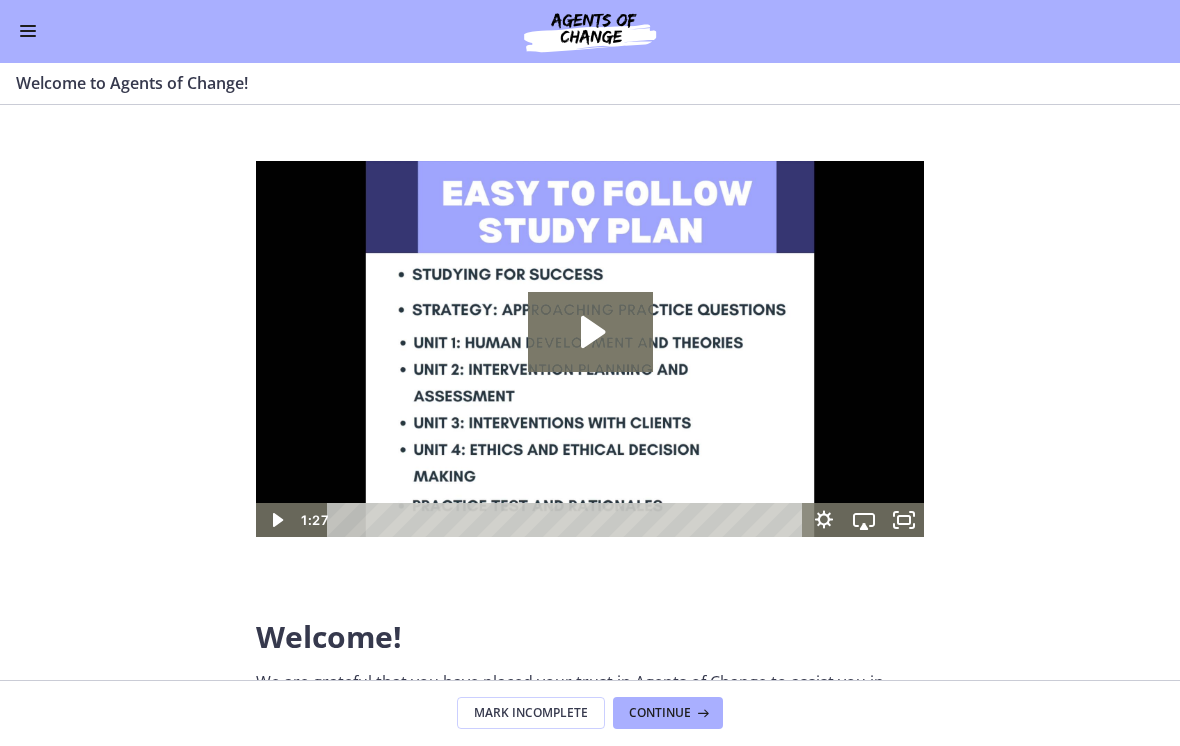 click on "Continue" at bounding box center [660, 714] 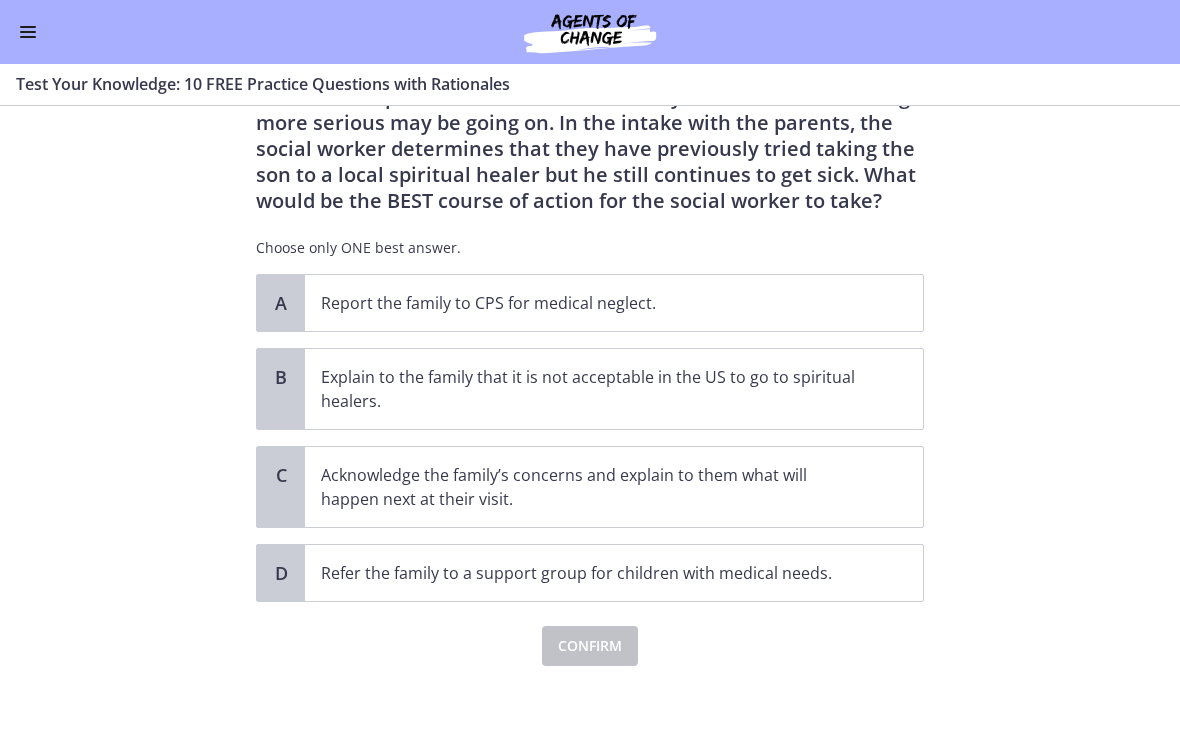 scroll, scrollTop: 138, scrollLeft: 0, axis: vertical 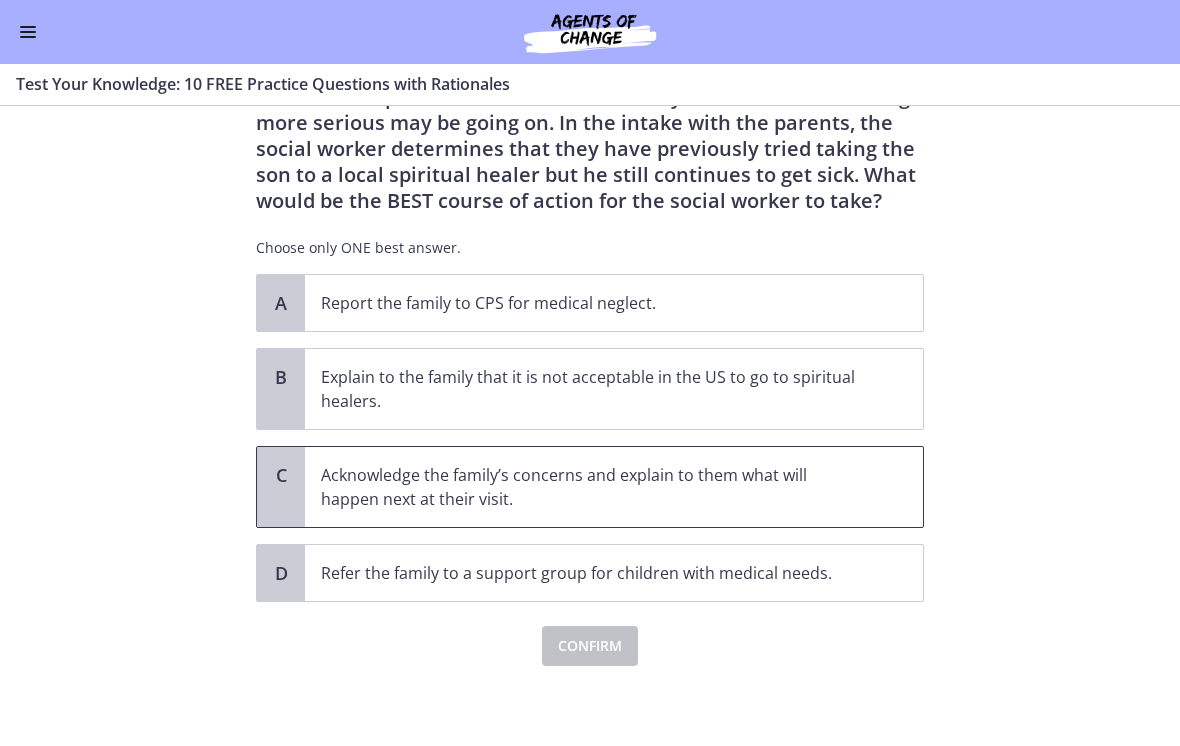 click on "Acknowledge the family’s concerns and explain to them what will happen next at their visit." at bounding box center [594, 487] 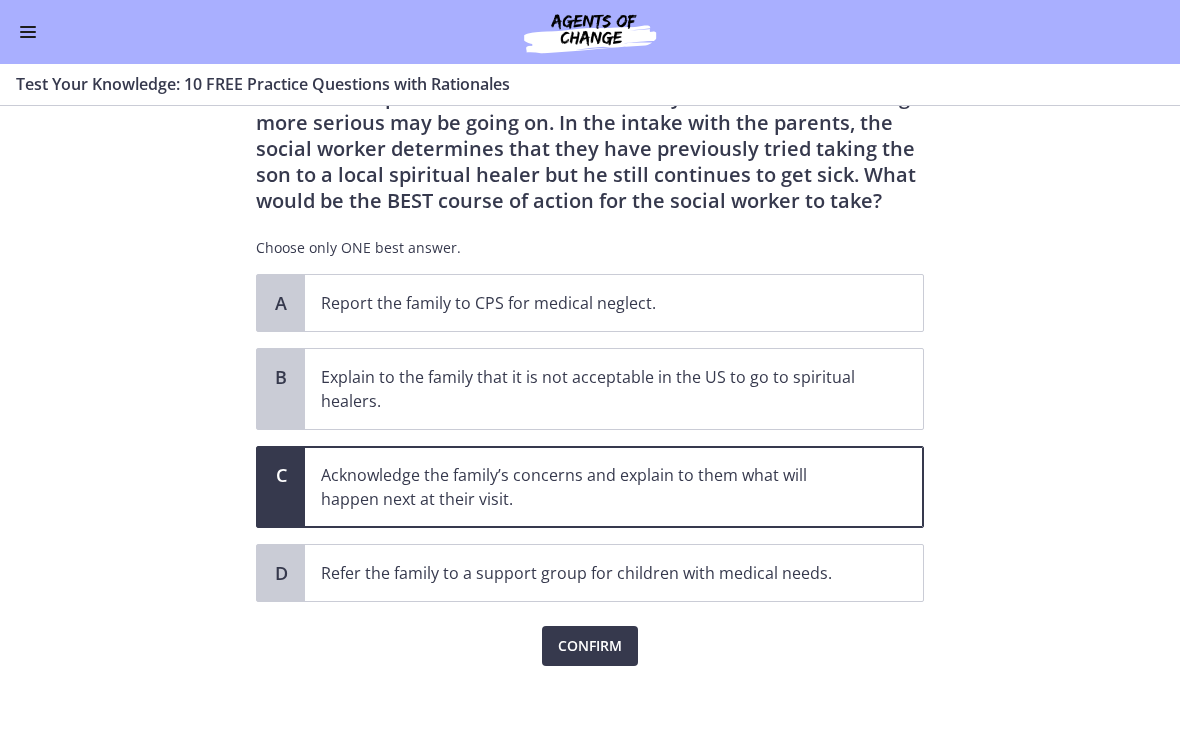 click on "Confirm" at bounding box center (590, 646) 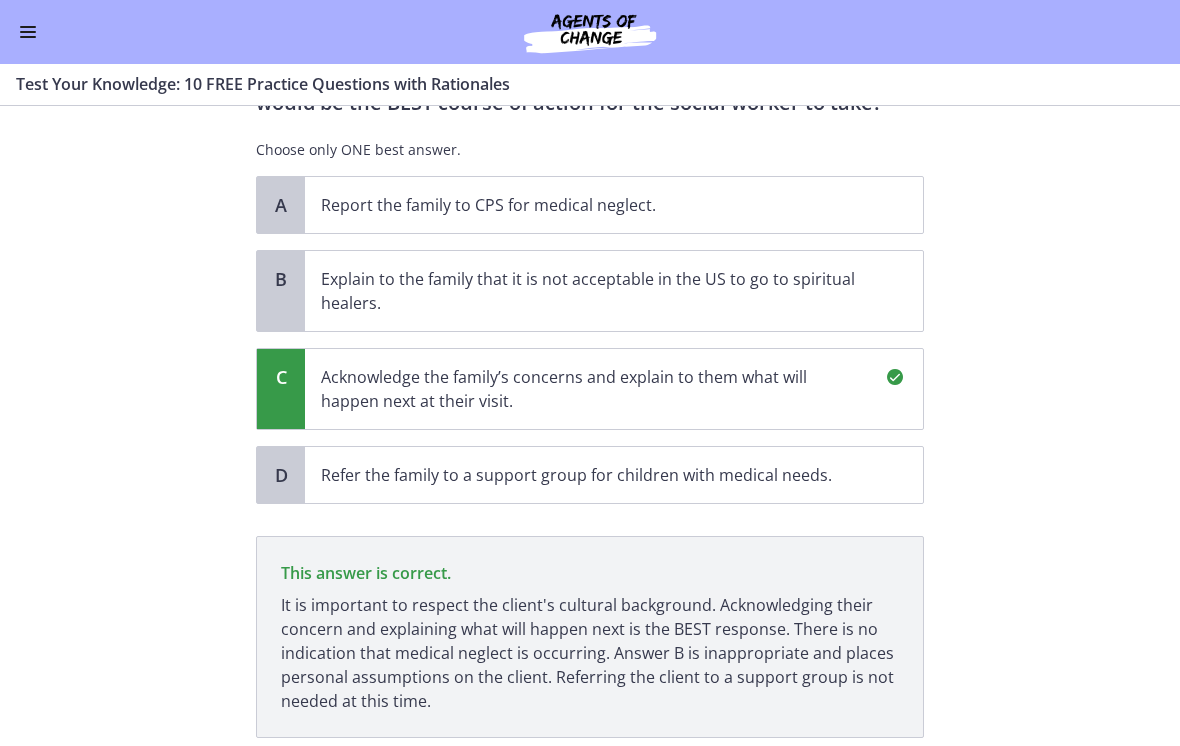 scroll, scrollTop: 372, scrollLeft: 0, axis: vertical 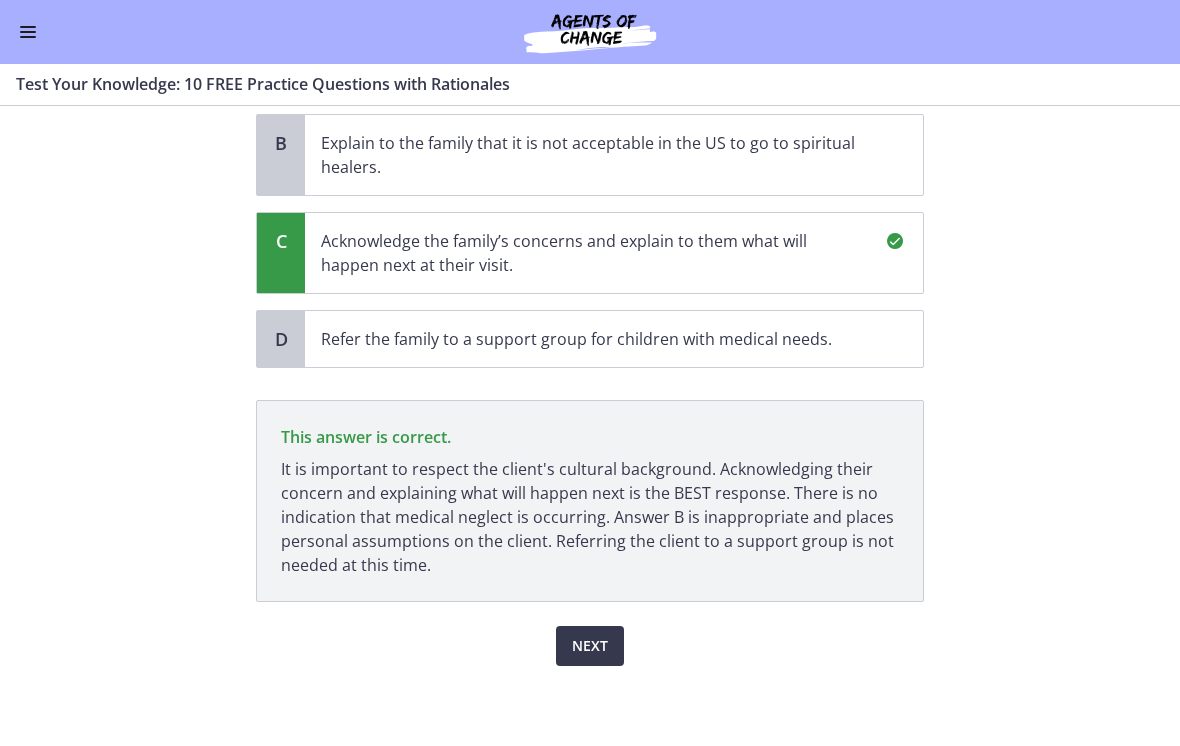 click on "Next" at bounding box center [590, 646] 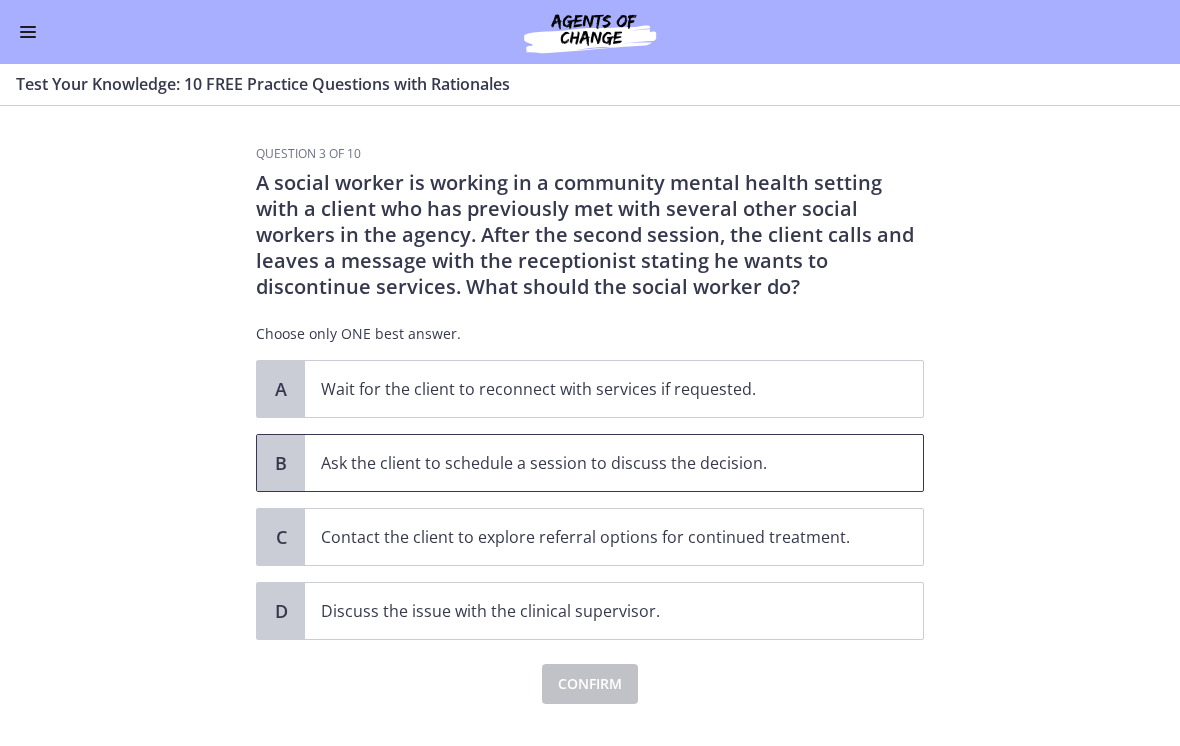 click on "Ask the client to schedule a session to discuss the decision." at bounding box center [594, 463] 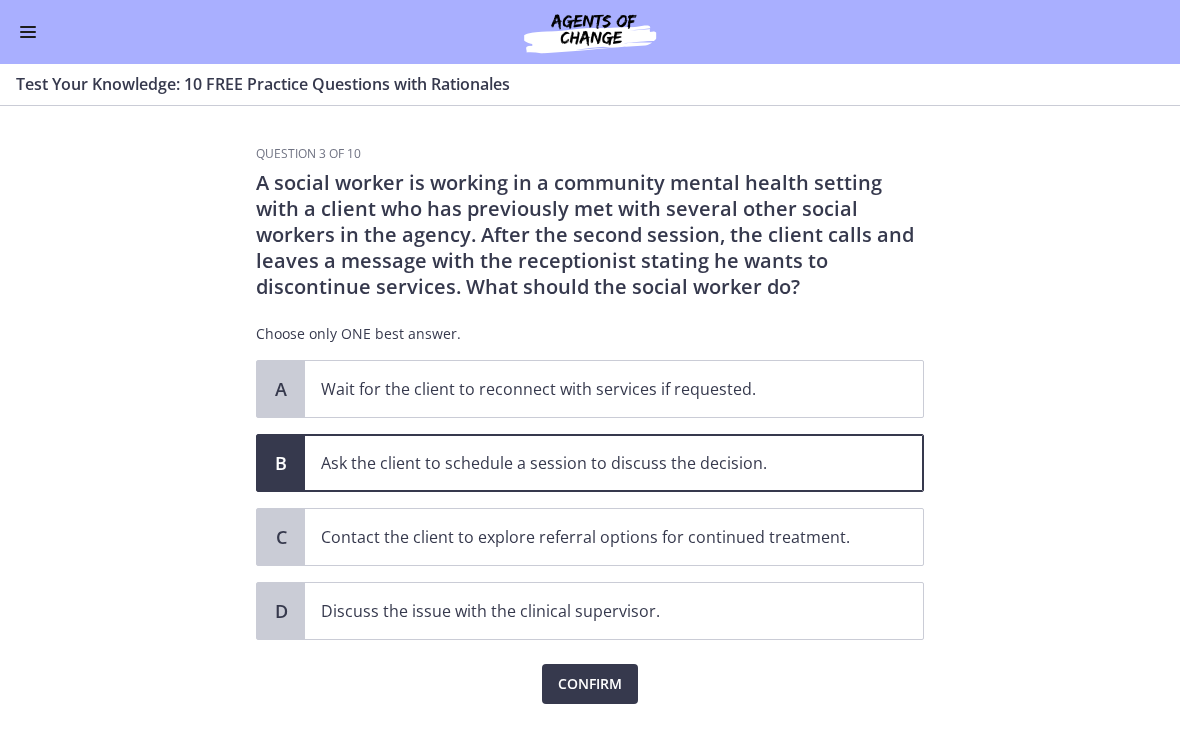 click on "Confirm" at bounding box center [590, 684] 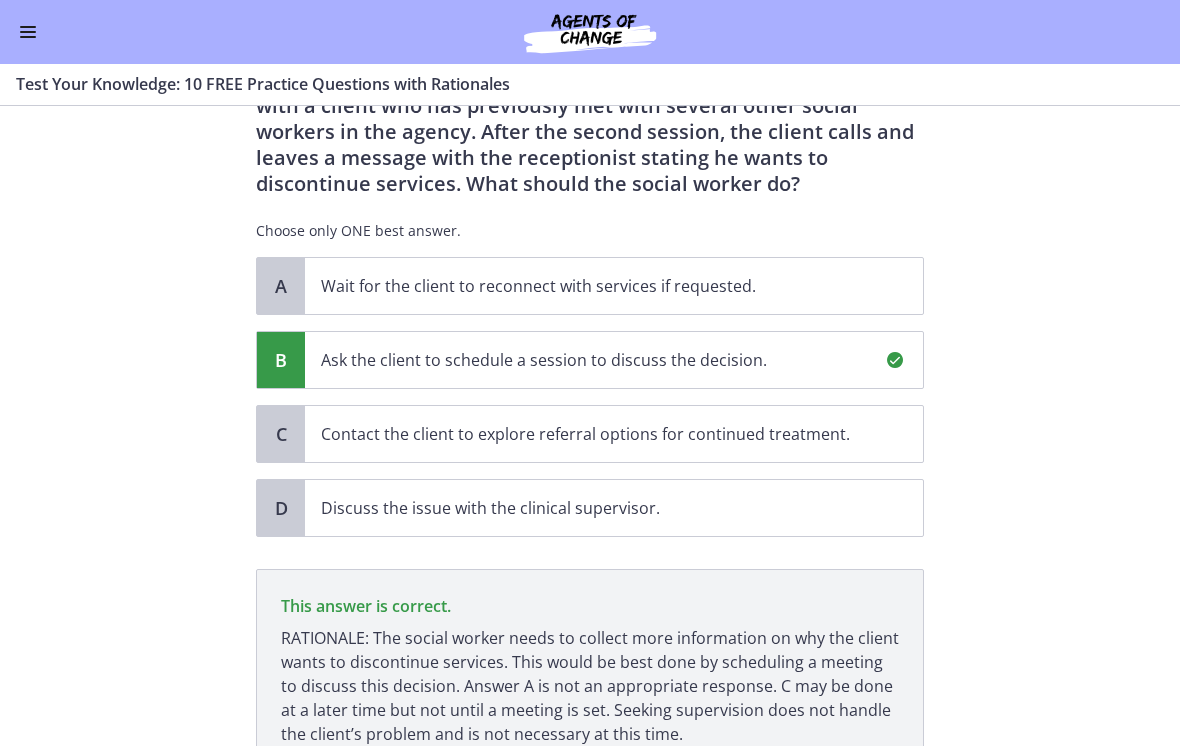 scroll, scrollTop: 272, scrollLeft: 0, axis: vertical 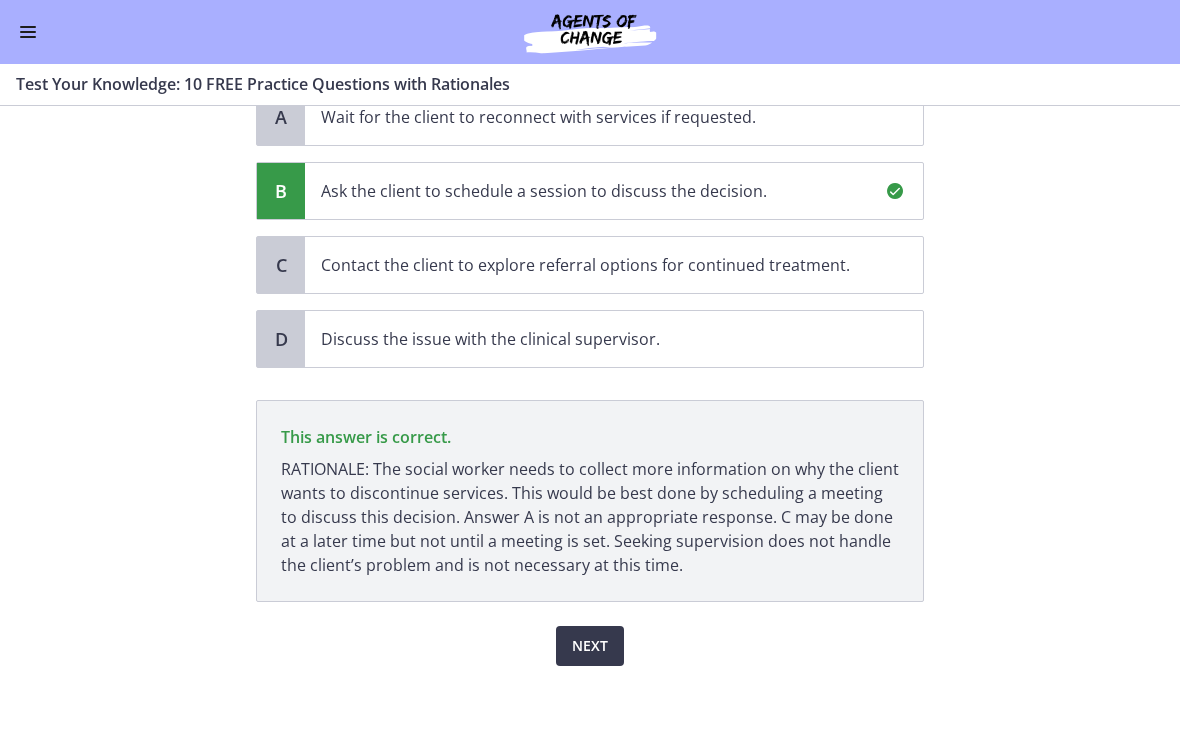 click on "Next" at bounding box center (590, 646) 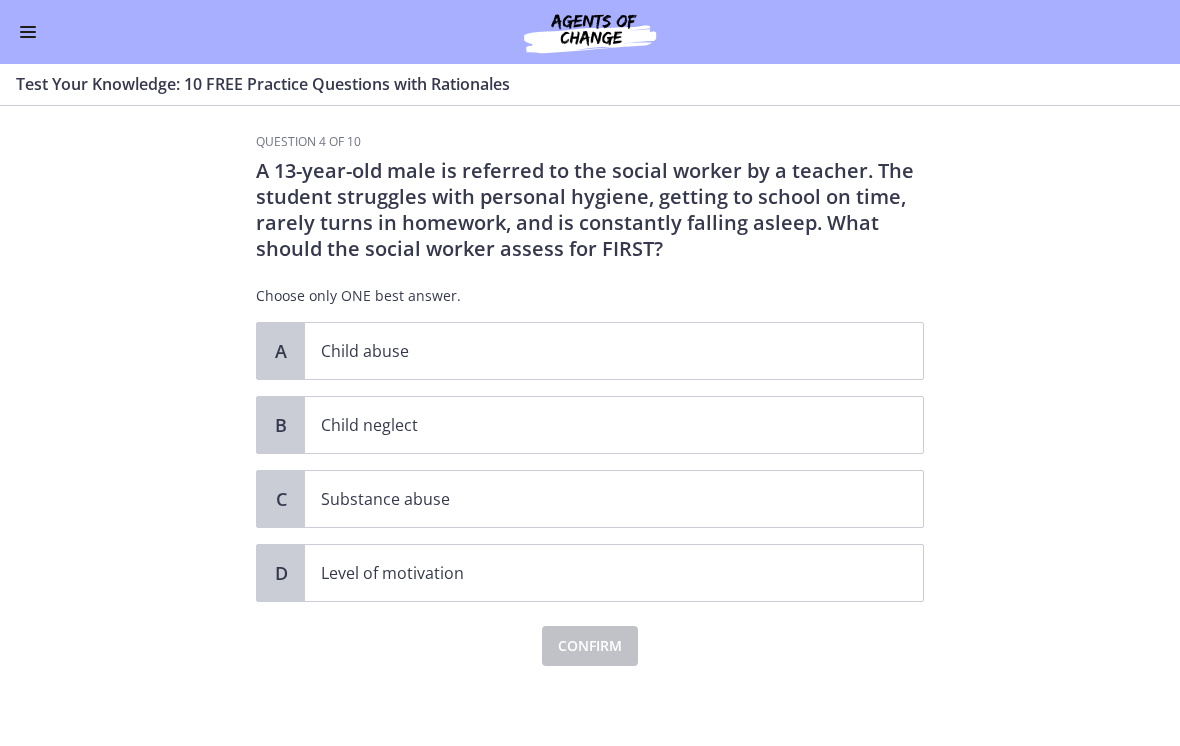scroll, scrollTop: 0, scrollLeft: 0, axis: both 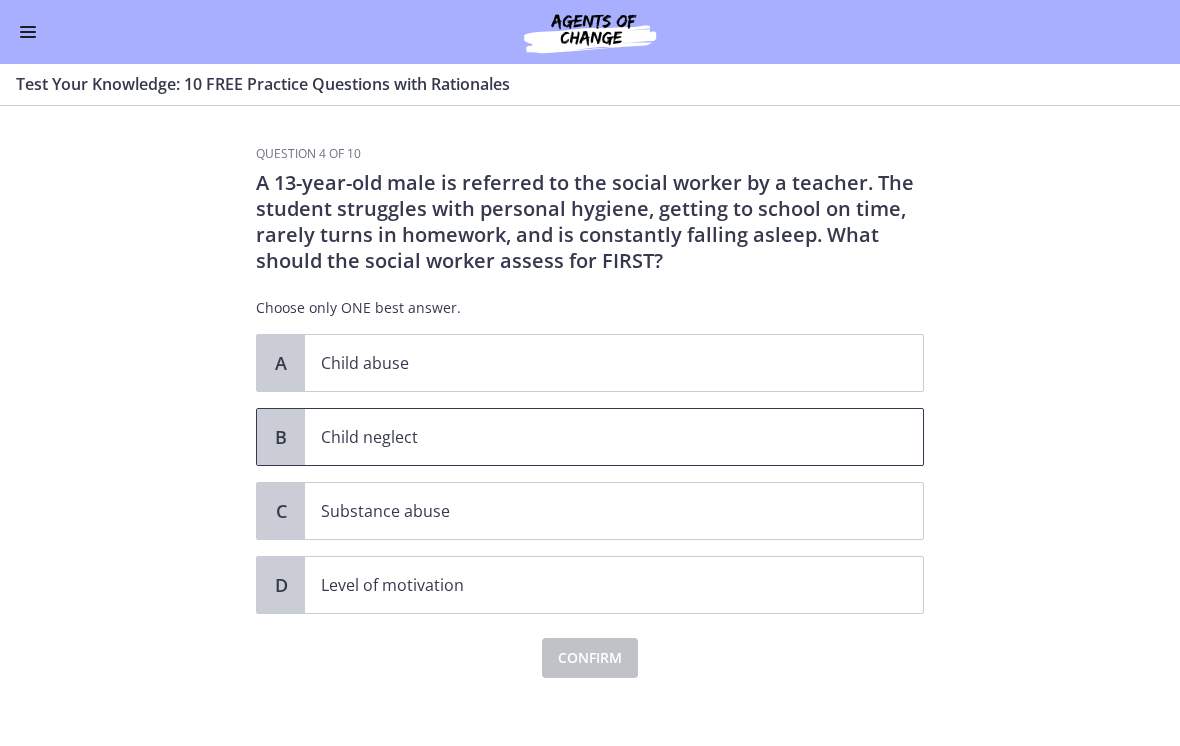 click on "Child neglect" at bounding box center (614, 437) 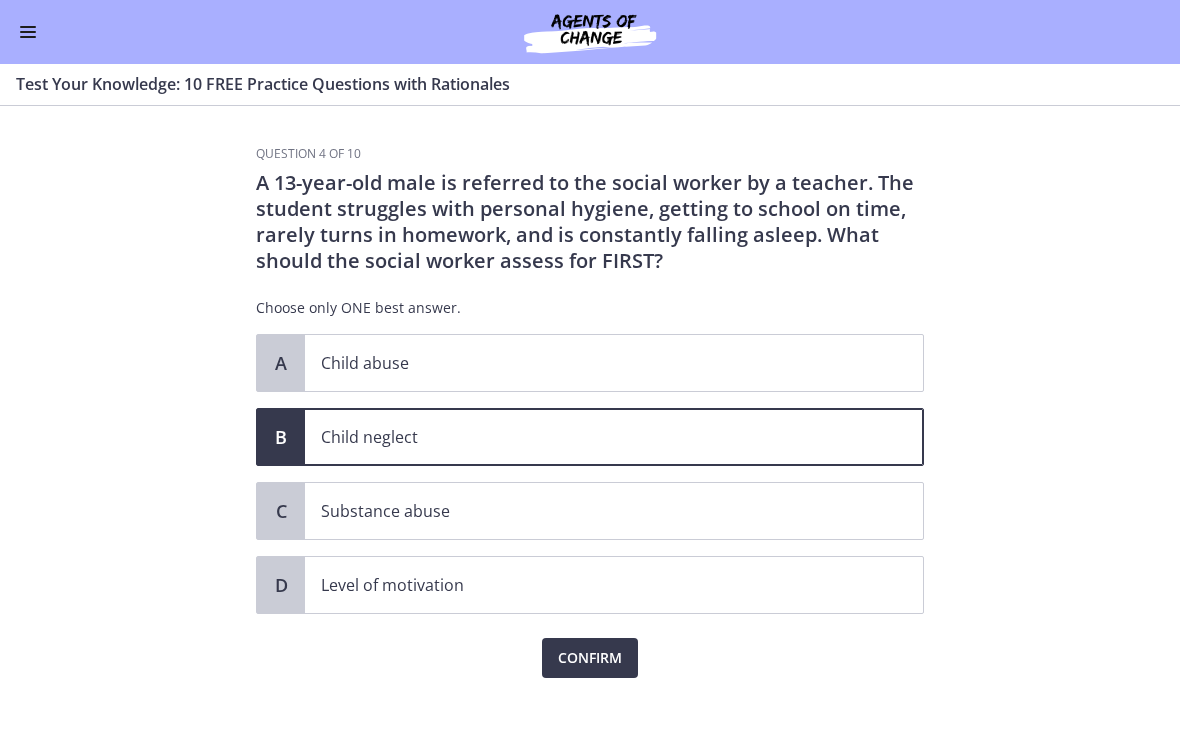 click on "Confirm" at bounding box center [590, 658] 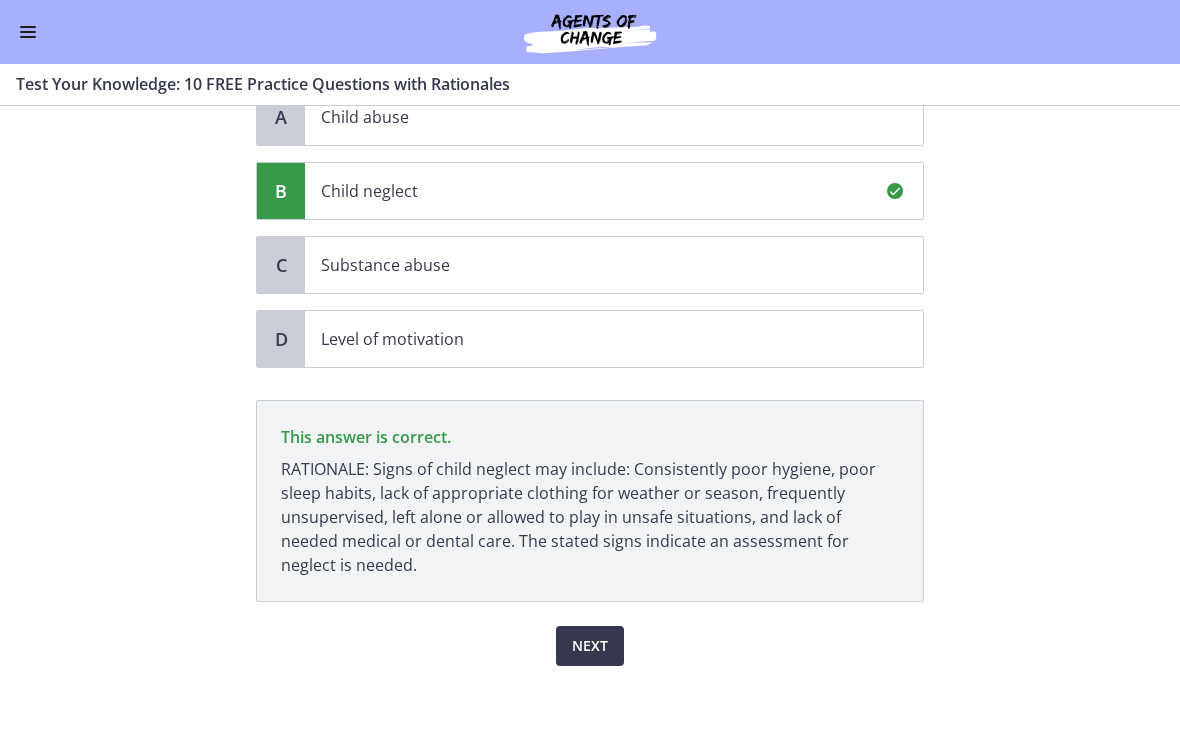 scroll, scrollTop: 246, scrollLeft: 0, axis: vertical 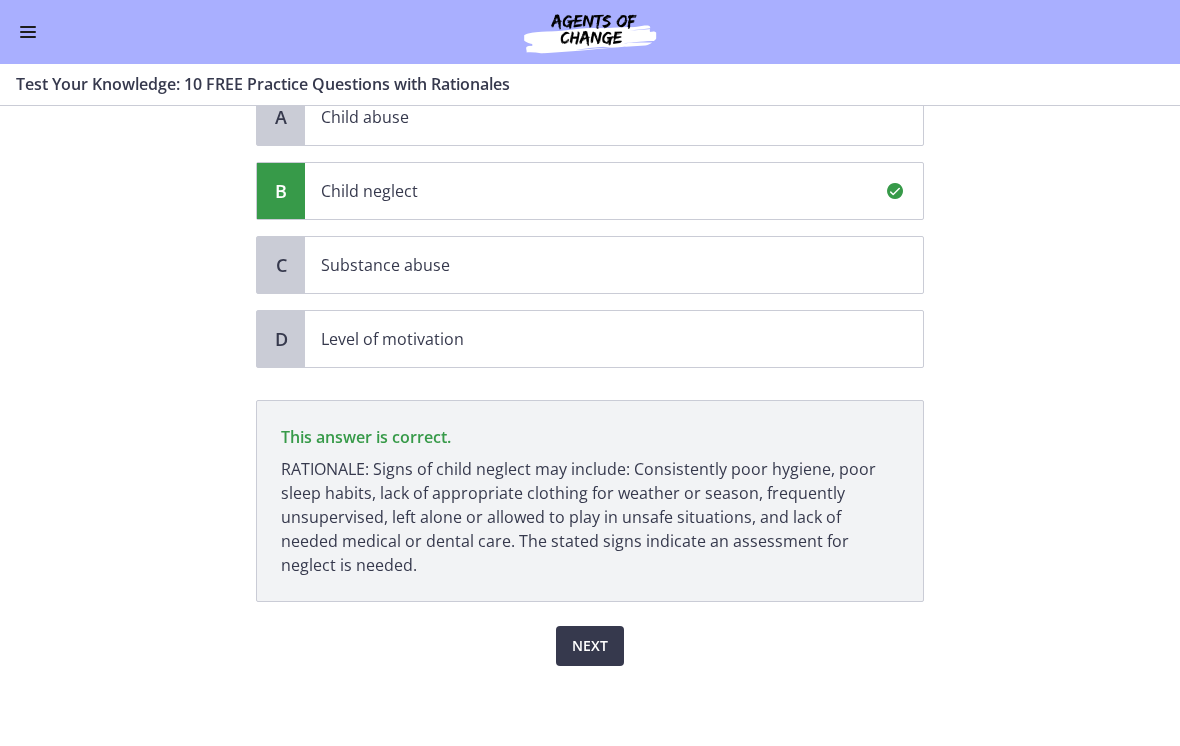 click on "Next" at bounding box center [590, 646] 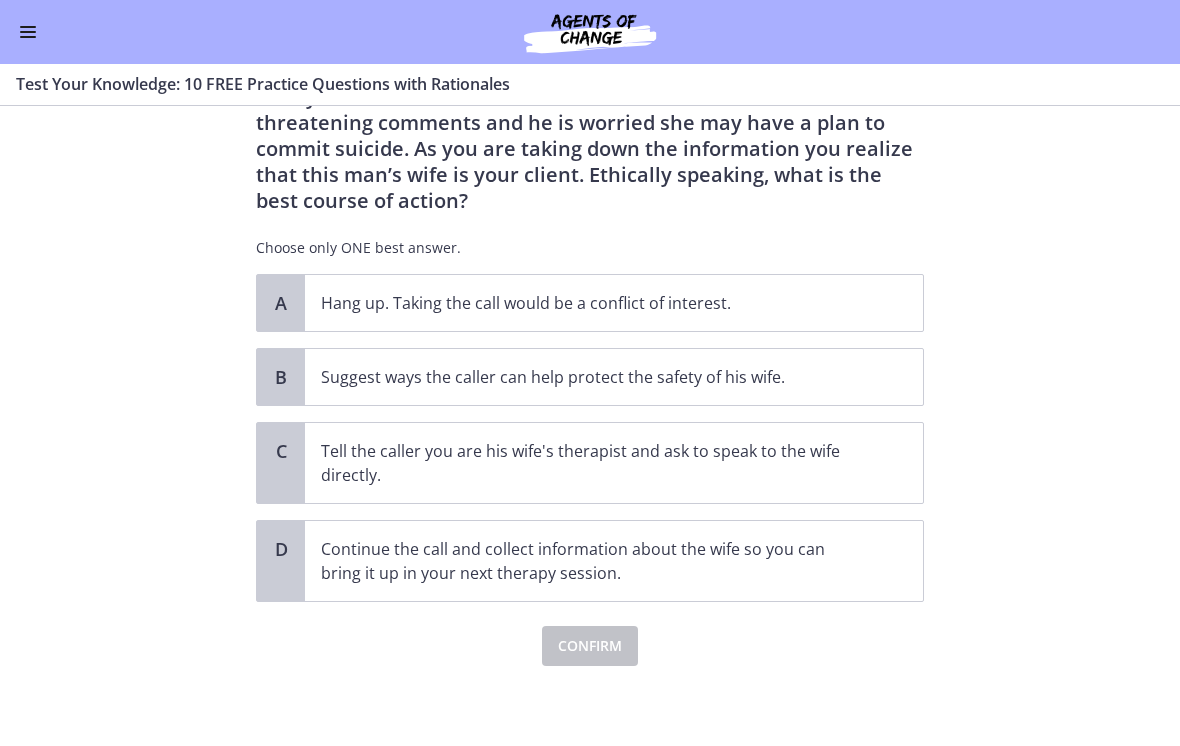 scroll, scrollTop: 0, scrollLeft: 0, axis: both 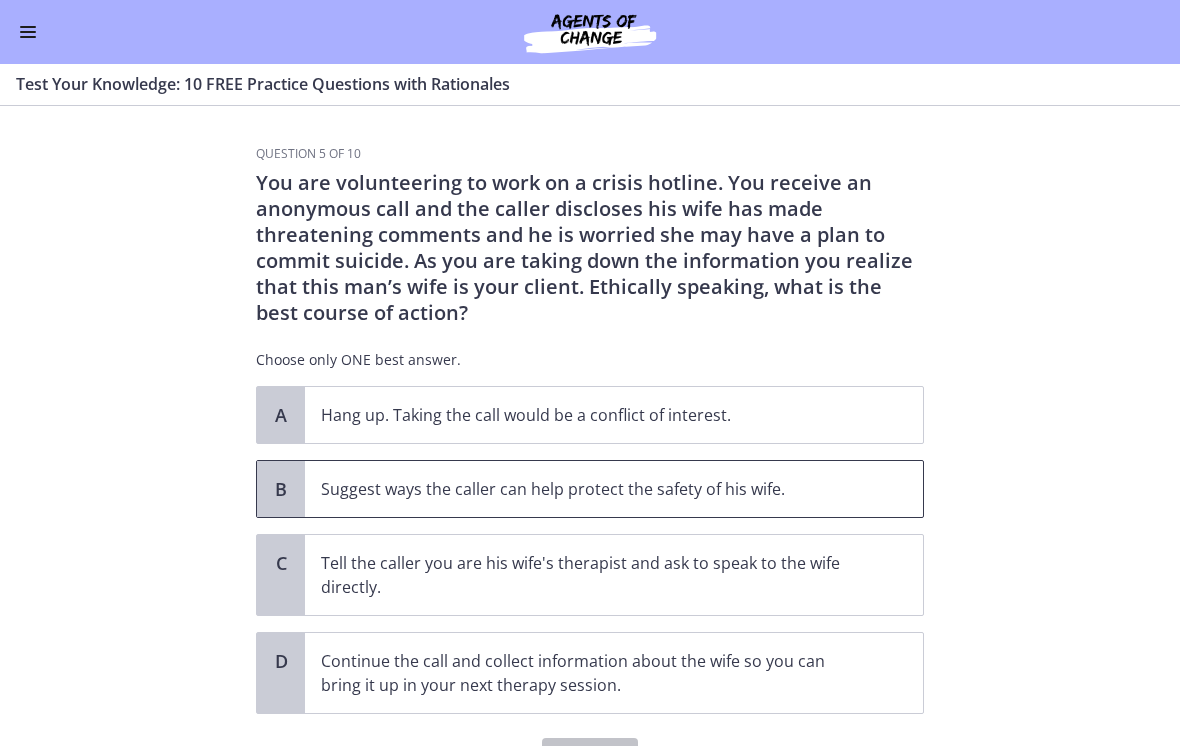 click on "Suggest ways the caller can help protect the safety of his wife." at bounding box center (614, 489) 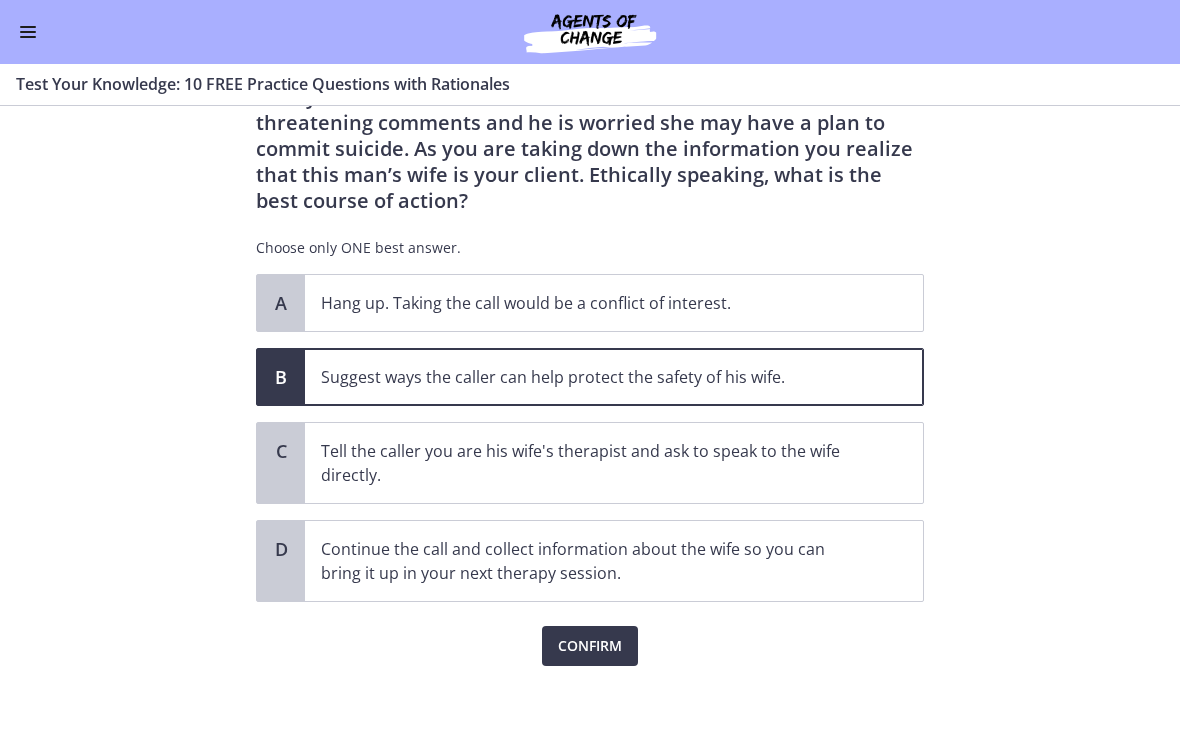 click on "Confirm" at bounding box center (590, 646) 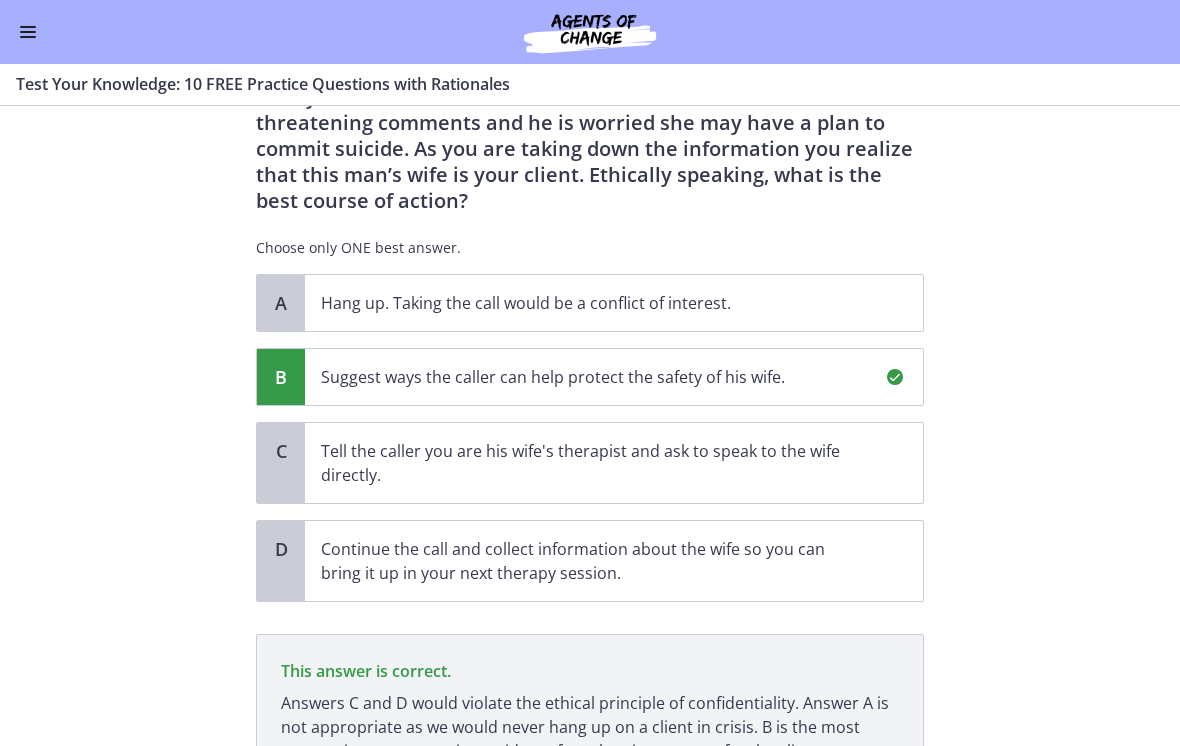 scroll, scrollTop: 298, scrollLeft: 0, axis: vertical 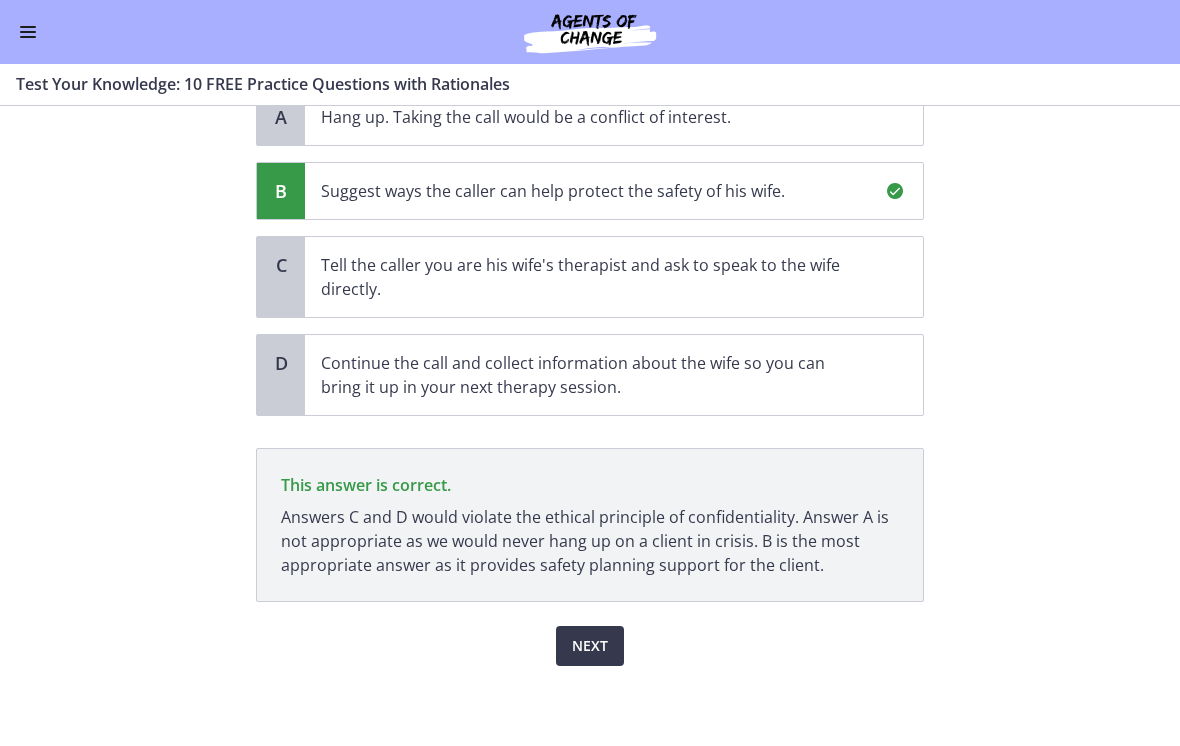 click on "Next" at bounding box center [590, 646] 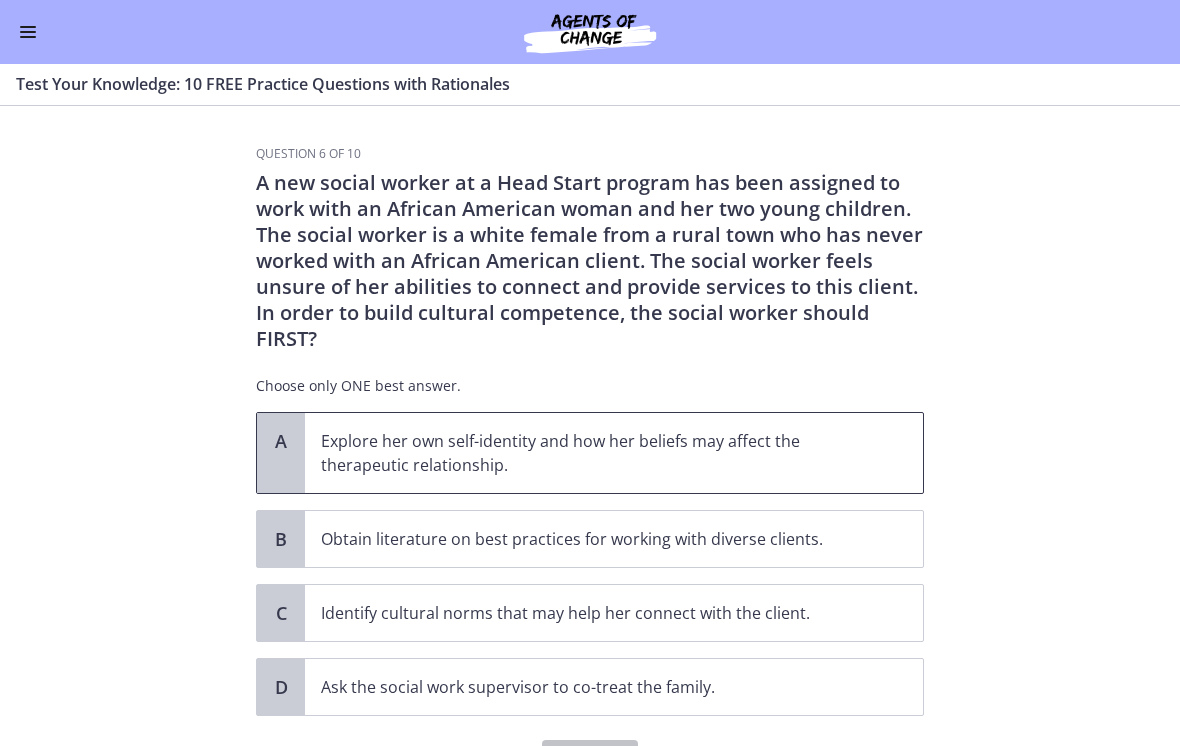 click on "Explore her own self-identity and how her beliefs may affect the therapeutic relationship." at bounding box center (594, 453) 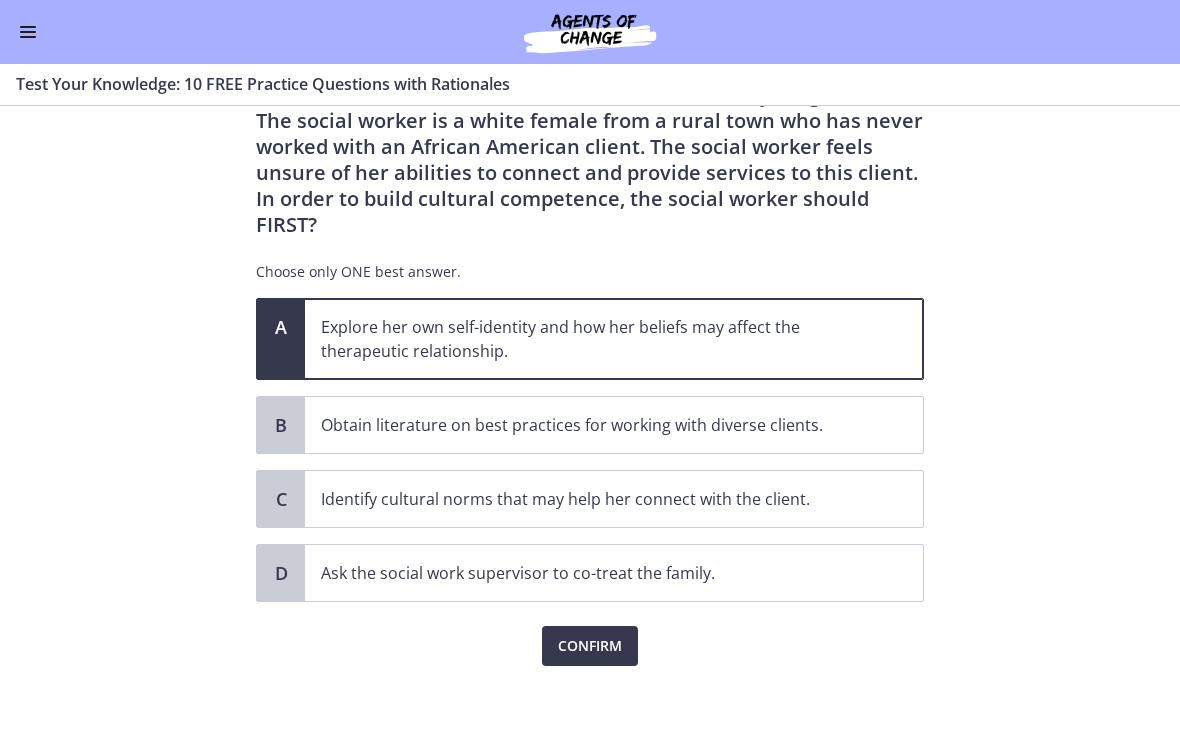 scroll, scrollTop: 114, scrollLeft: 0, axis: vertical 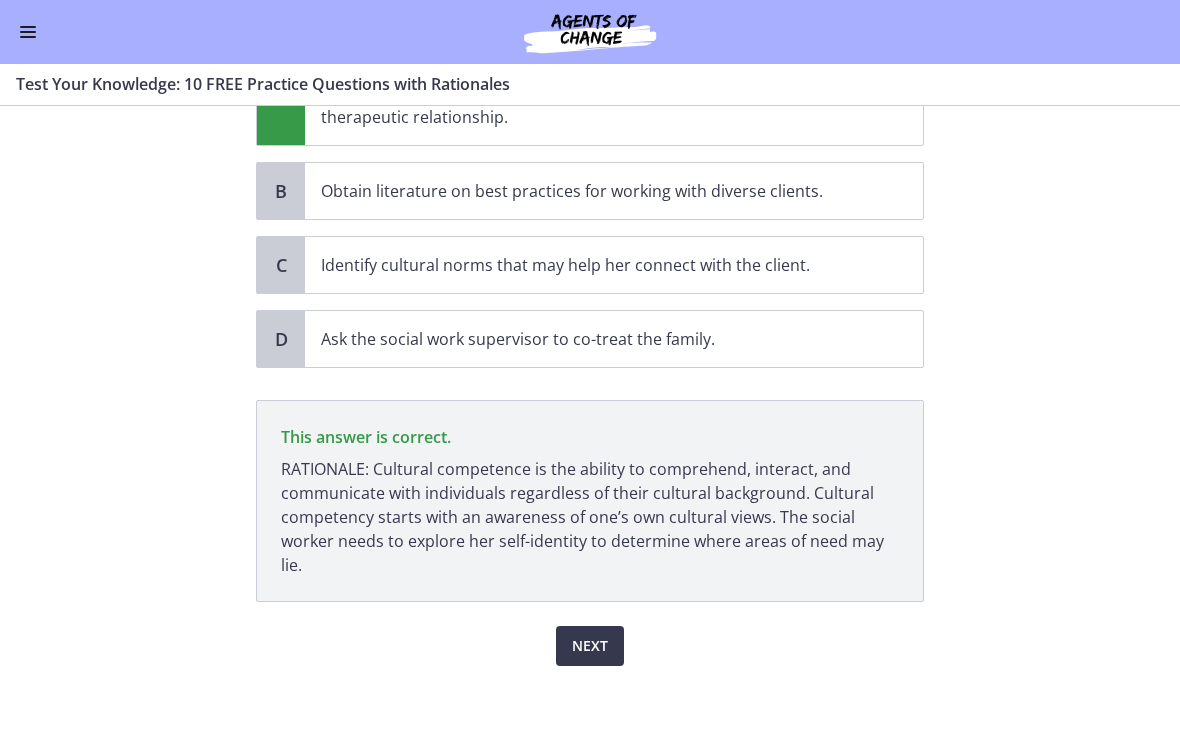 click on "Next" at bounding box center [590, 646] 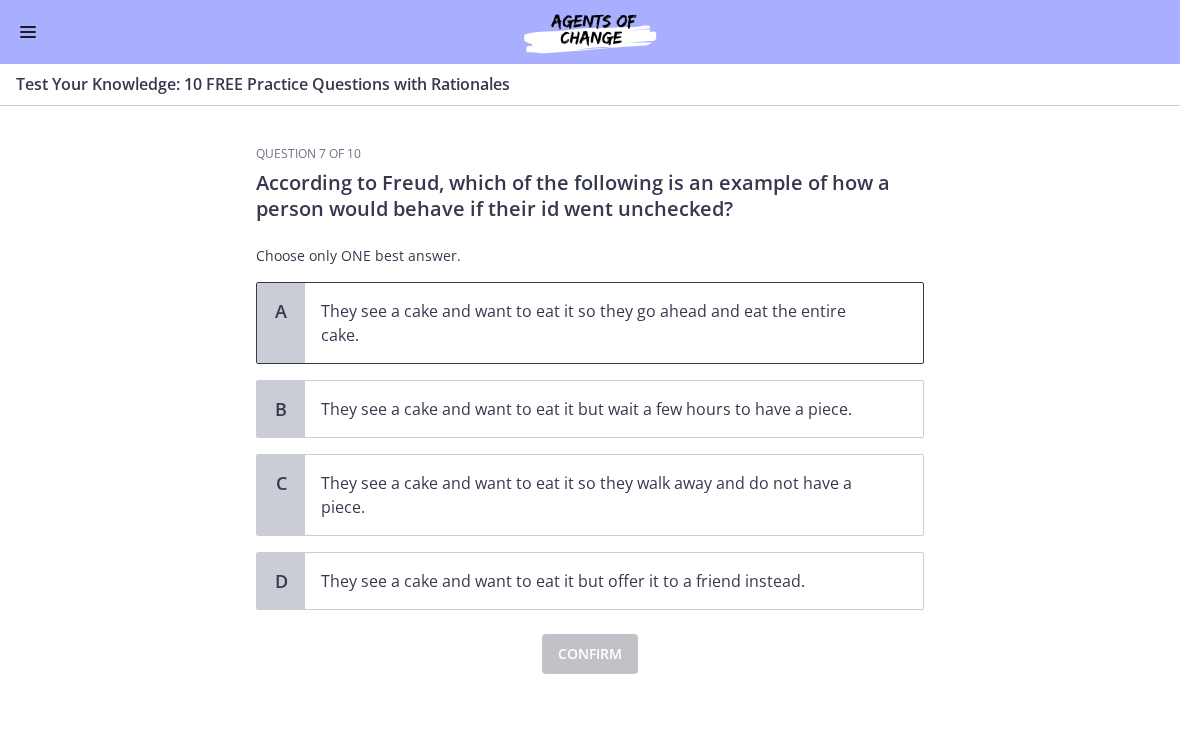 click on "They see a cake and want to eat it so they go ahead and eat the entire cake." at bounding box center (594, 323) 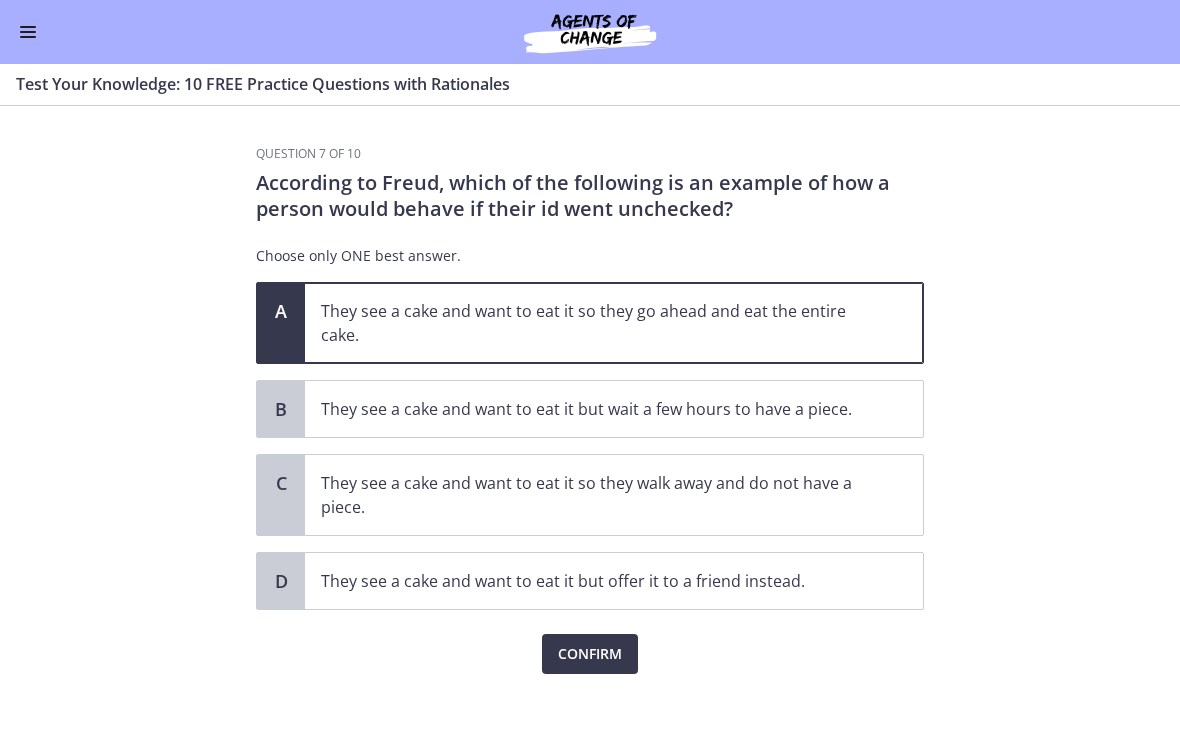 click on "Confirm" at bounding box center [590, 654] 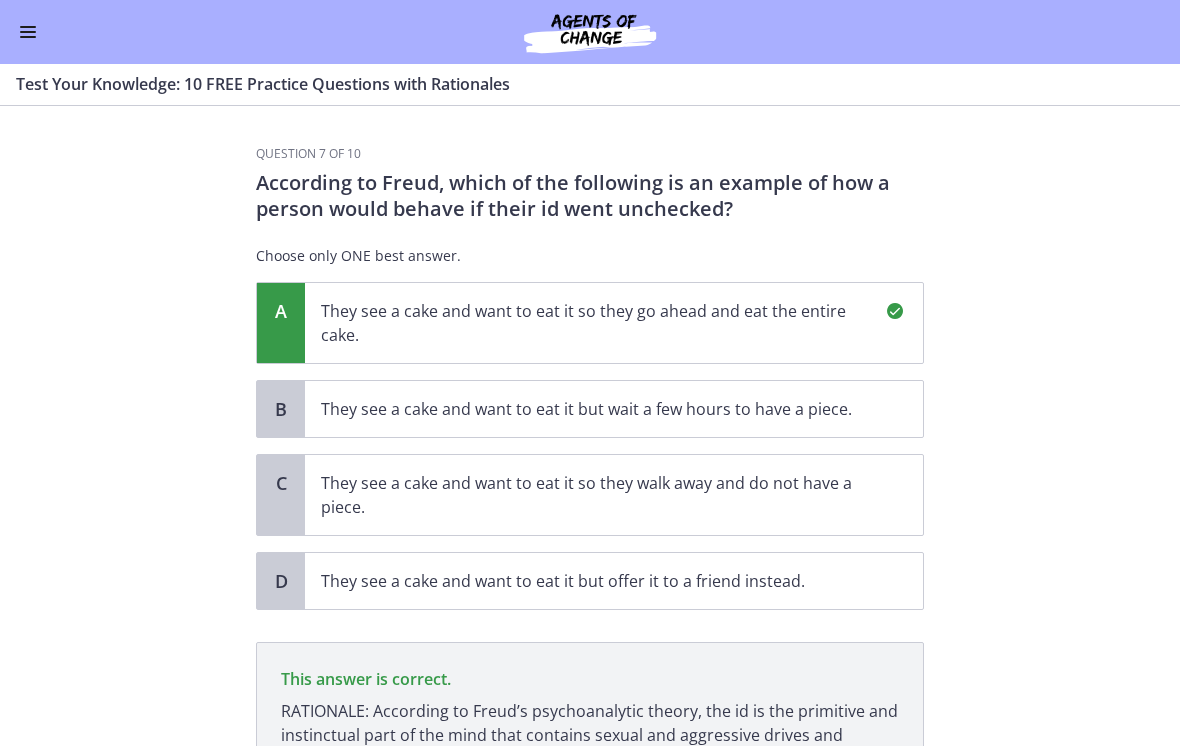 scroll, scrollTop: 218, scrollLeft: 0, axis: vertical 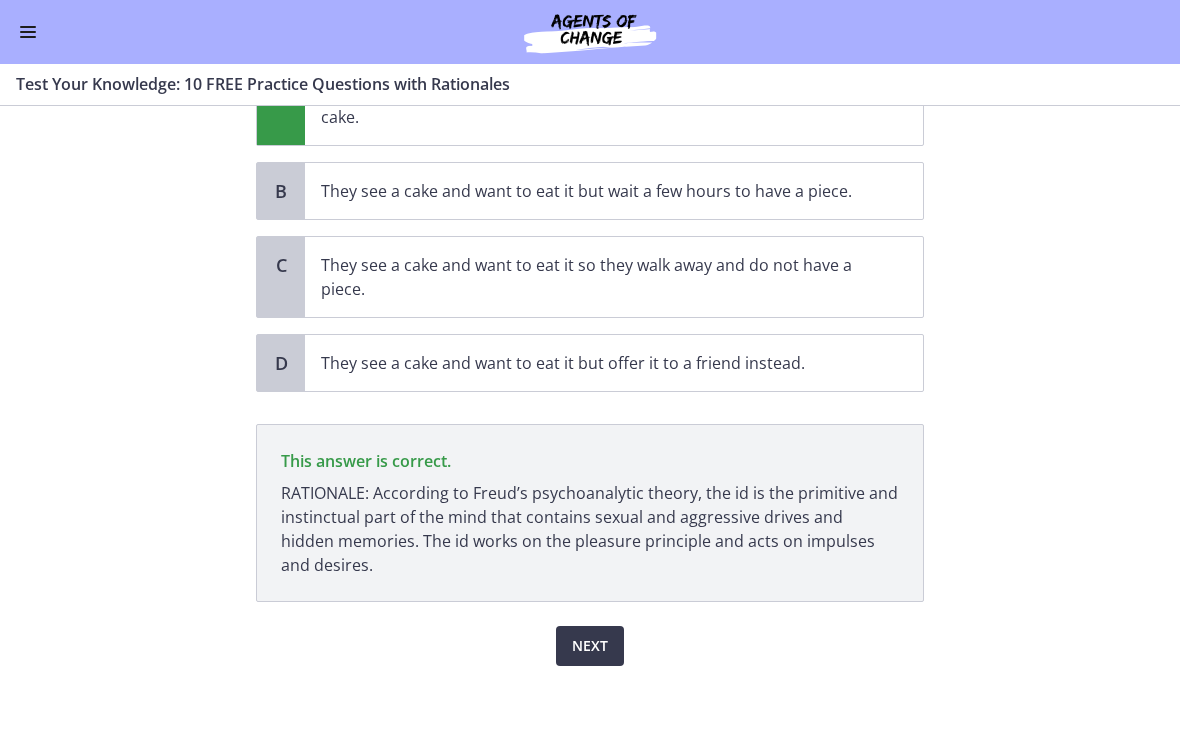 click on "Next" at bounding box center [590, 646] 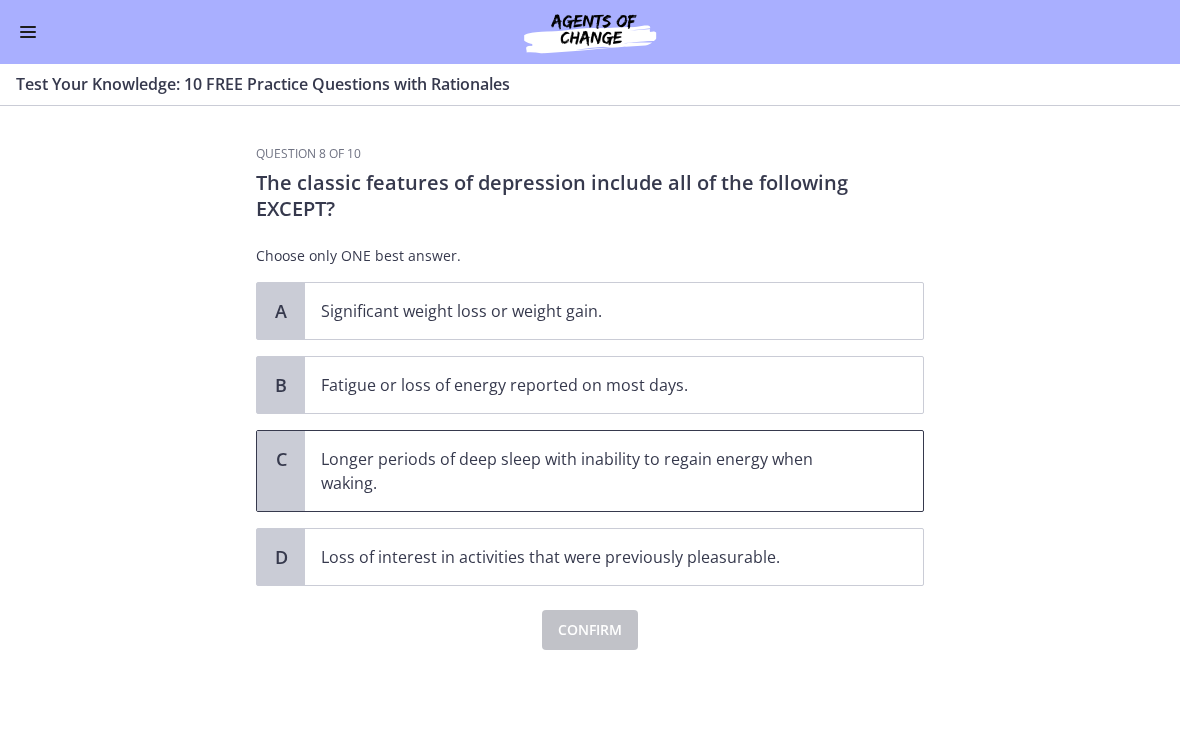 click on "Longer periods of deep sleep with inability to regain energy when waking." at bounding box center [594, 471] 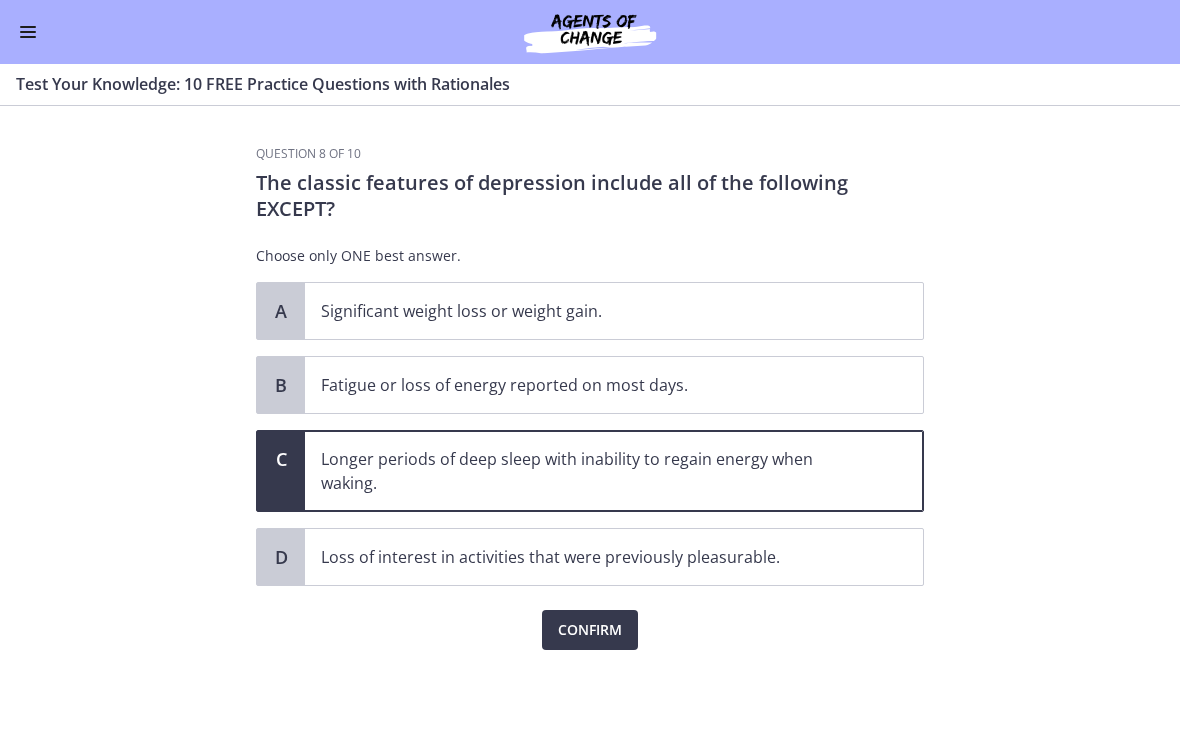 click on "Confirm" at bounding box center (590, 630) 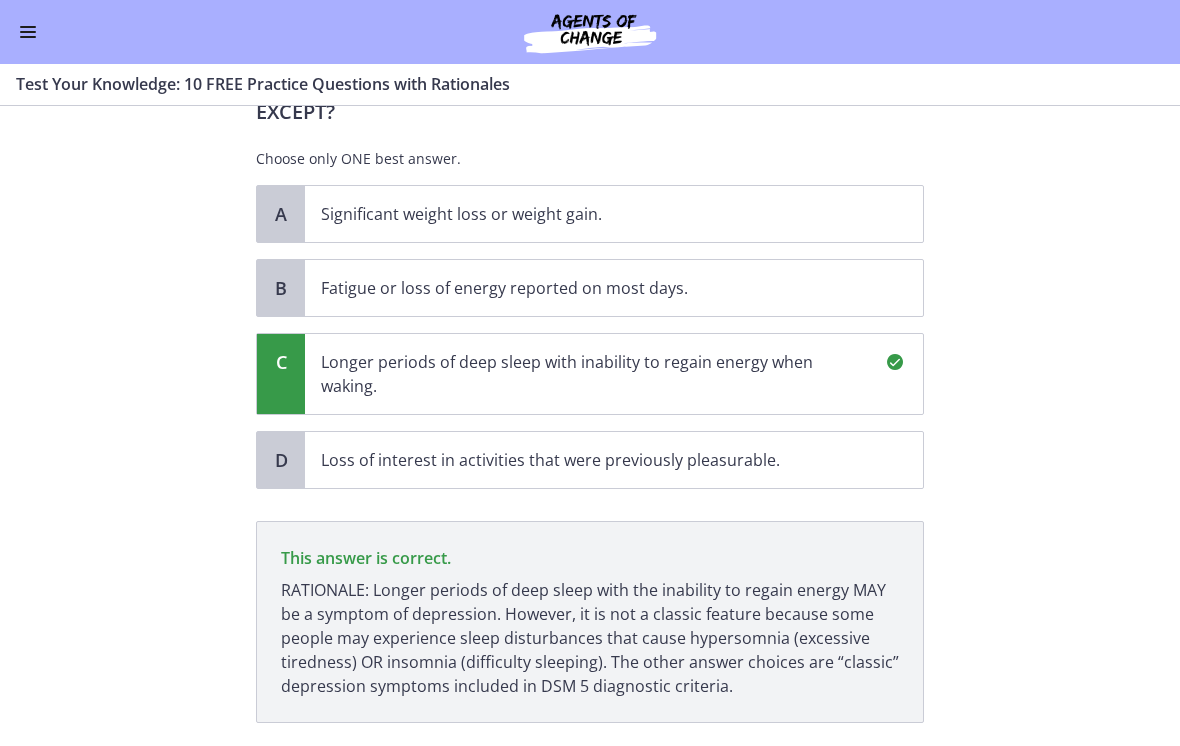 scroll, scrollTop: 218, scrollLeft: 0, axis: vertical 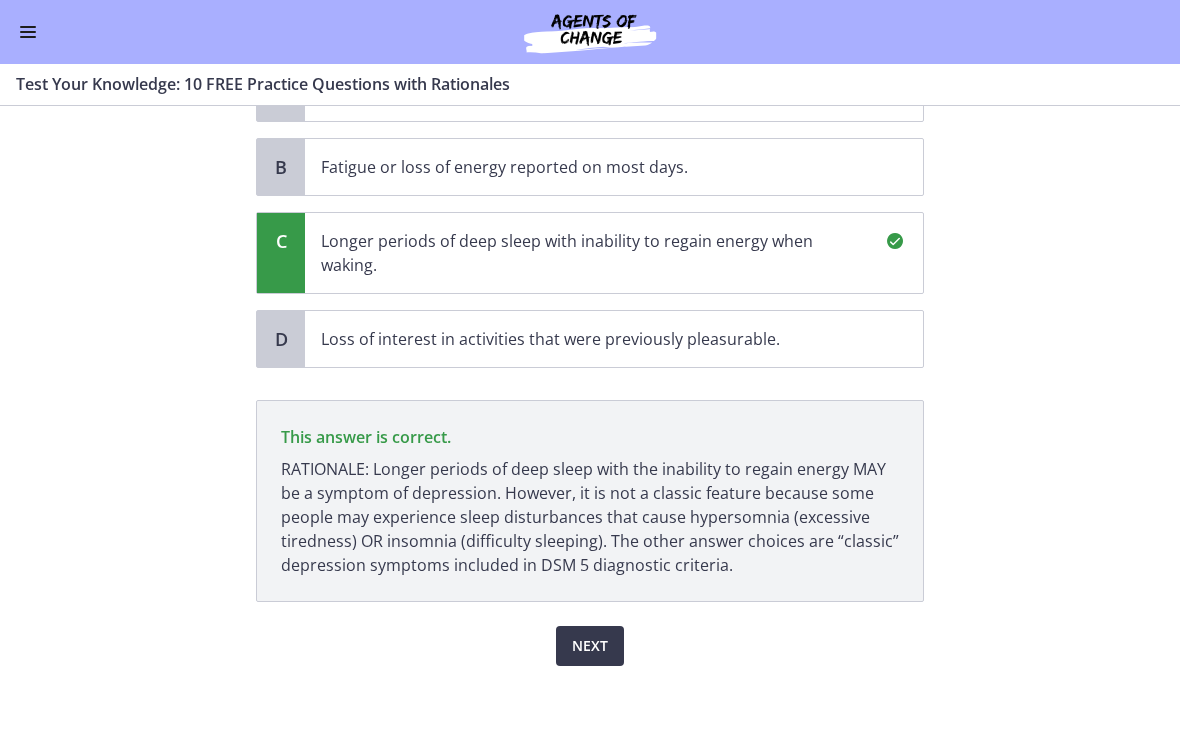 click on "Next" at bounding box center (590, 646) 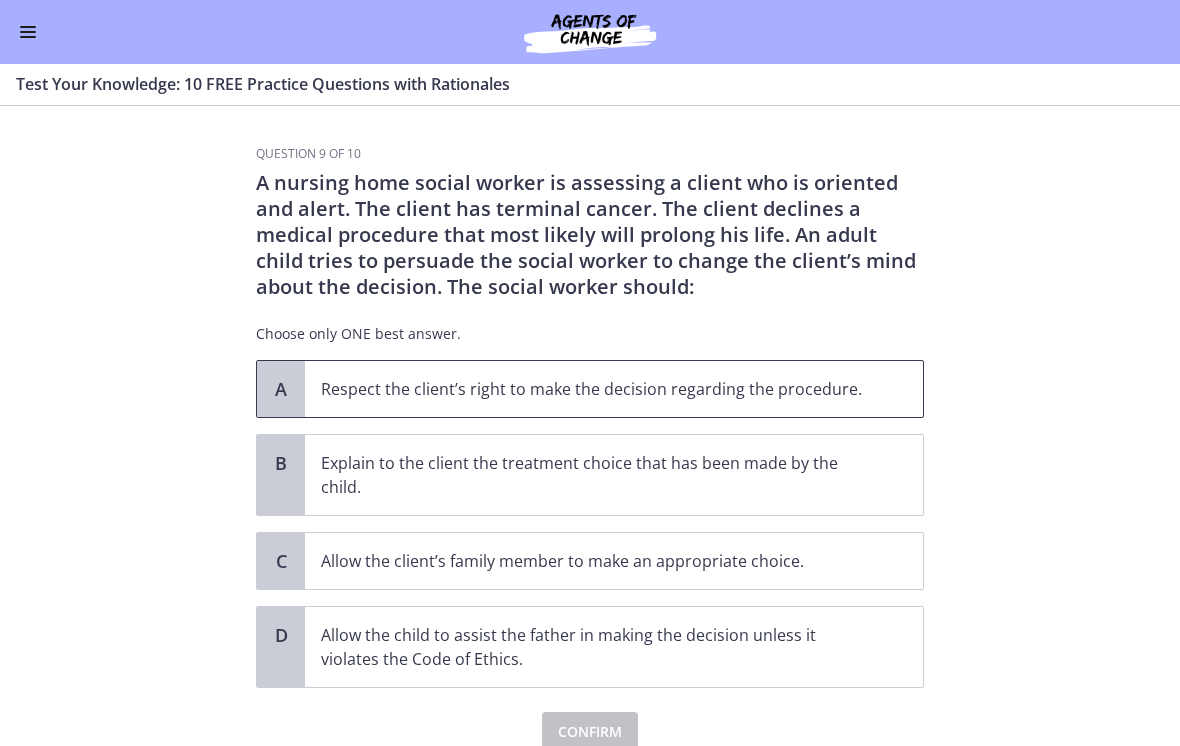 click on "Respect the client’s right to make the decision regarding the procedure." at bounding box center (594, 389) 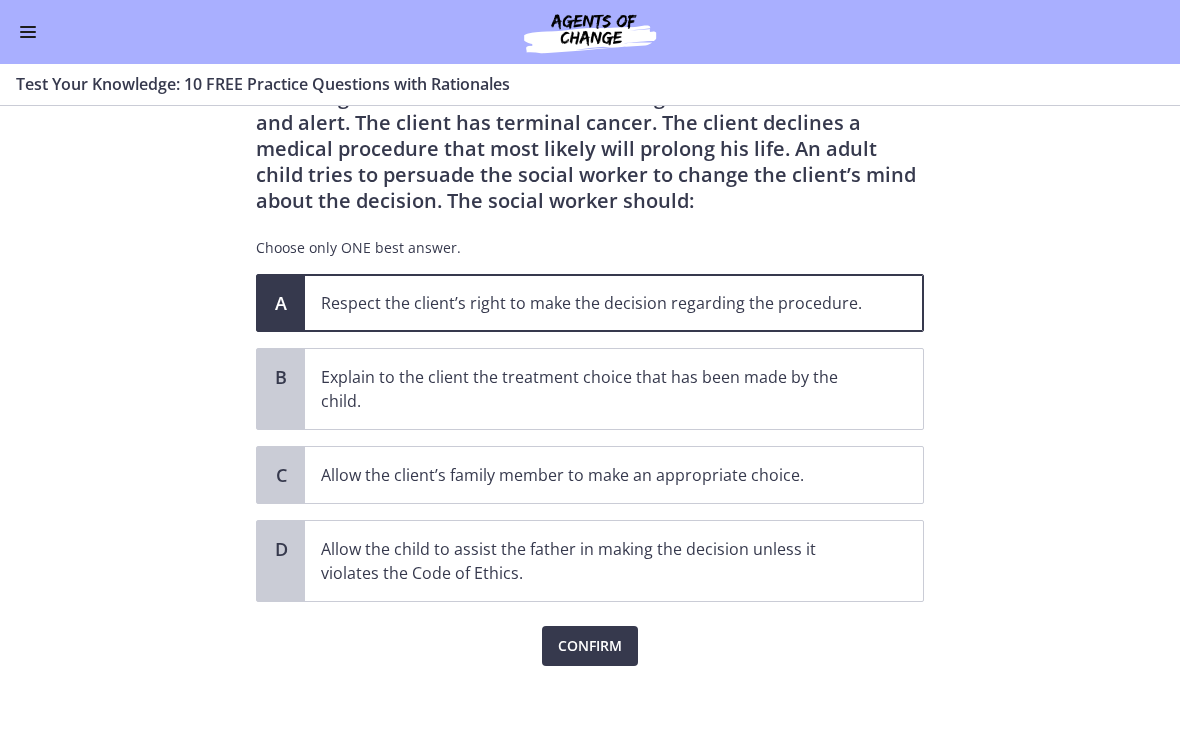 scroll, scrollTop: 86, scrollLeft: 0, axis: vertical 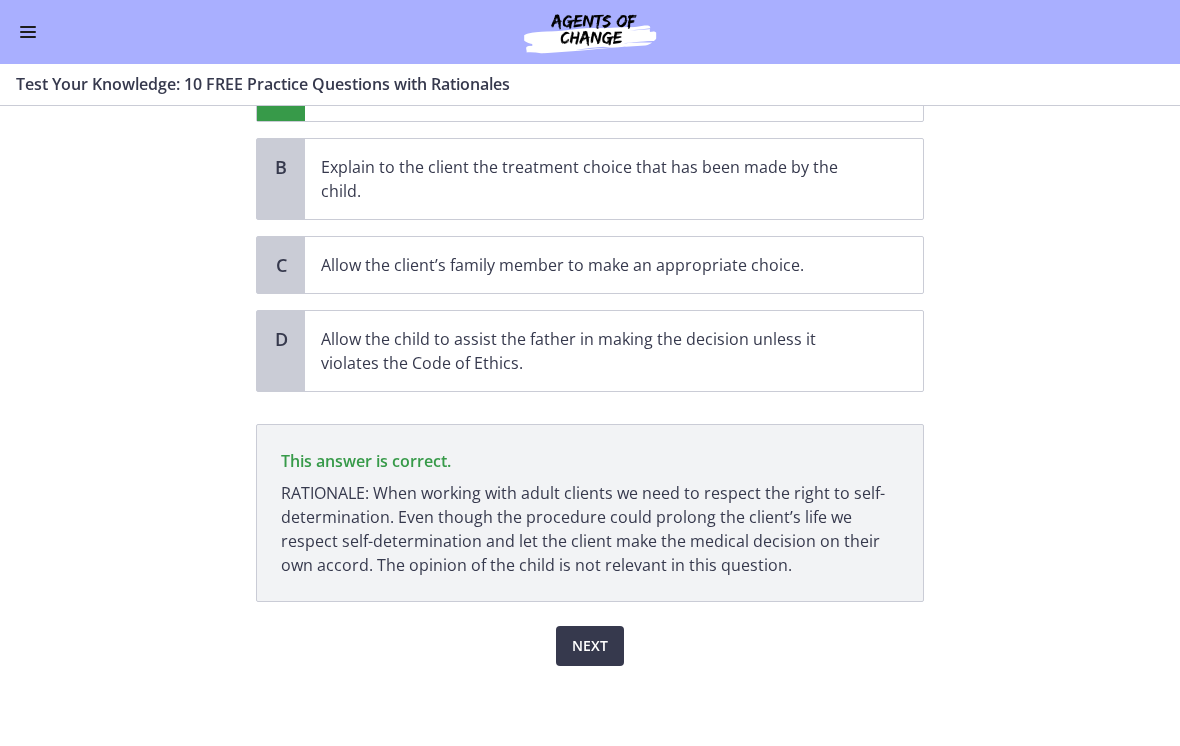 click on "Next" at bounding box center [590, 646] 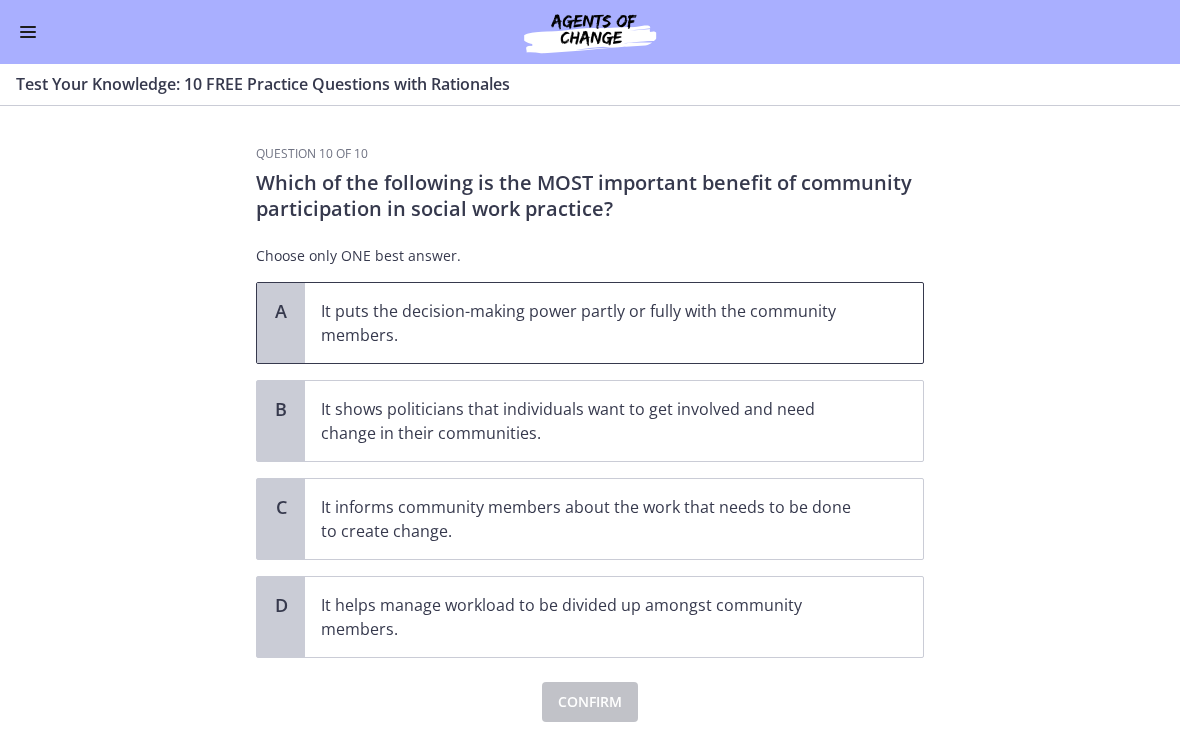 click on "It puts the decision-making power partly or fully with the community members." at bounding box center (614, 323) 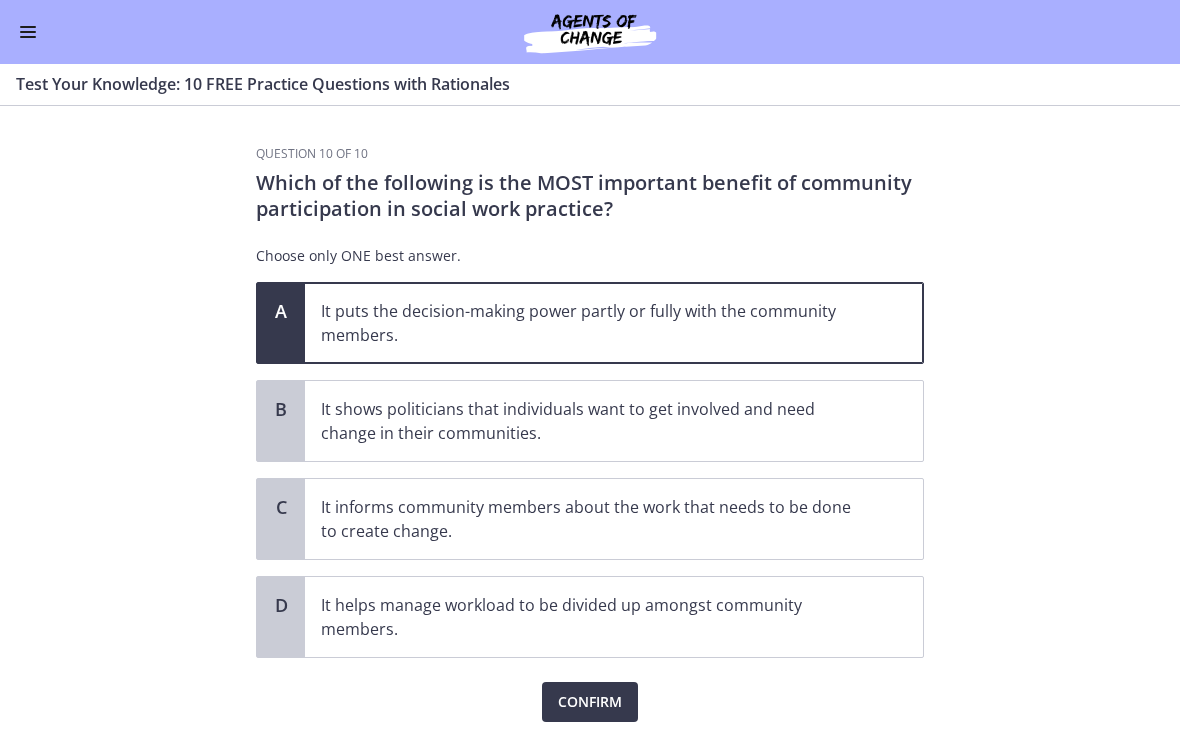 click on "Confirm" at bounding box center (590, 702) 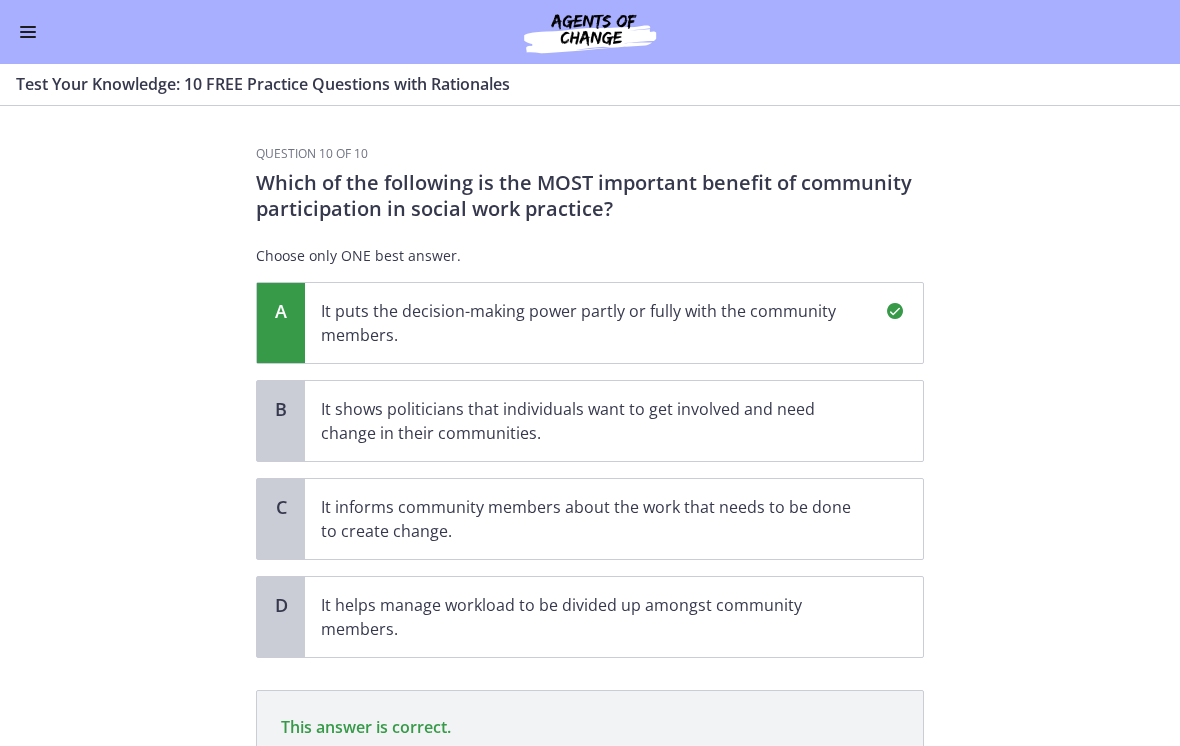 scroll, scrollTop: 266, scrollLeft: 0, axis: vertical 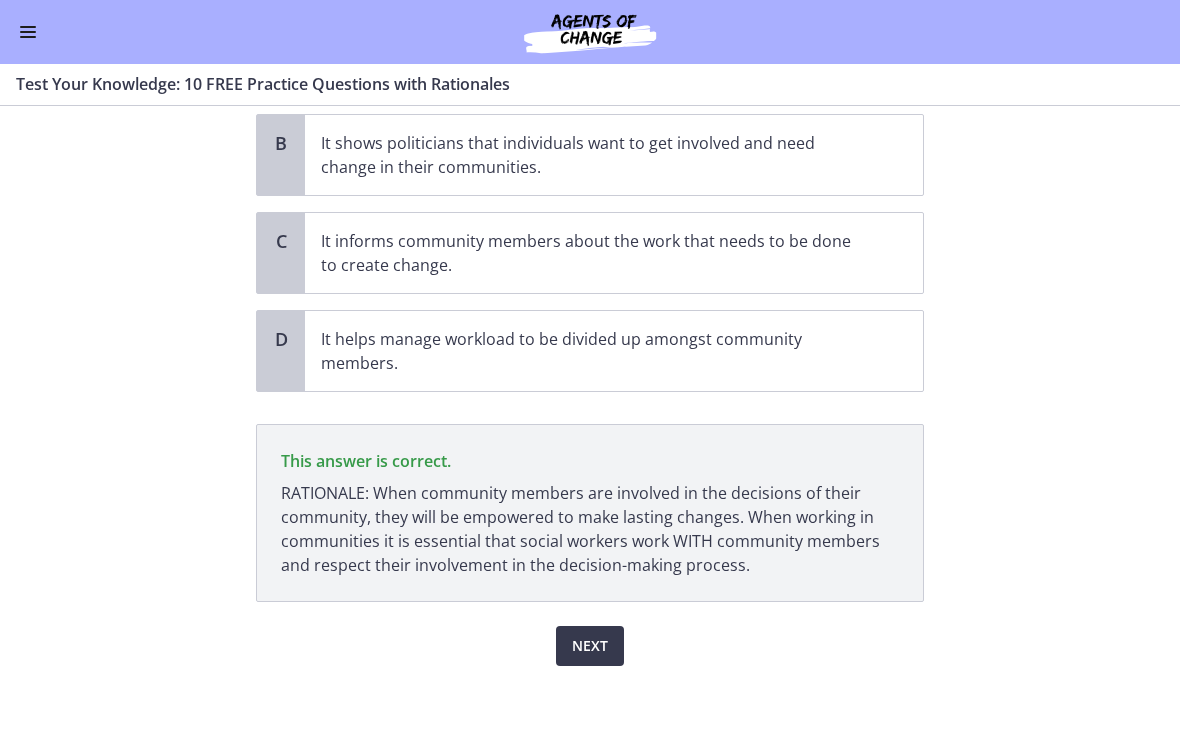 click on "Next" at bounding box center (590, 646) 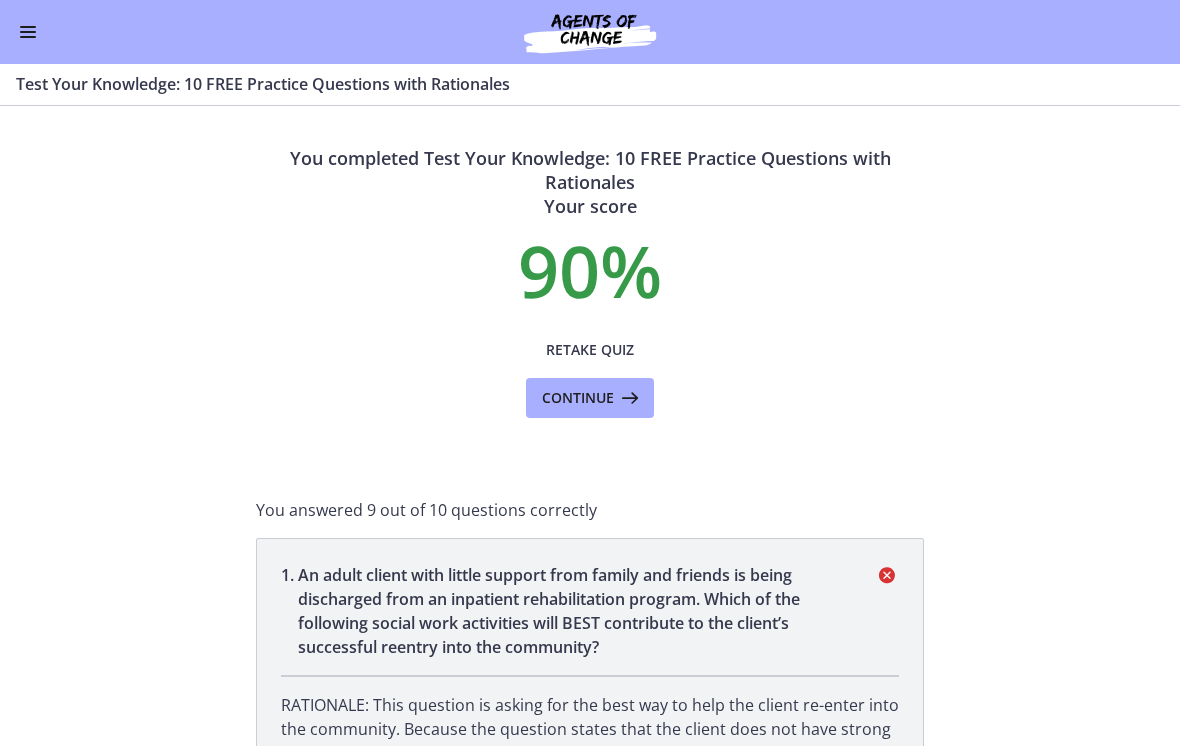 click on "Continue" at bounding box center [578, 398] 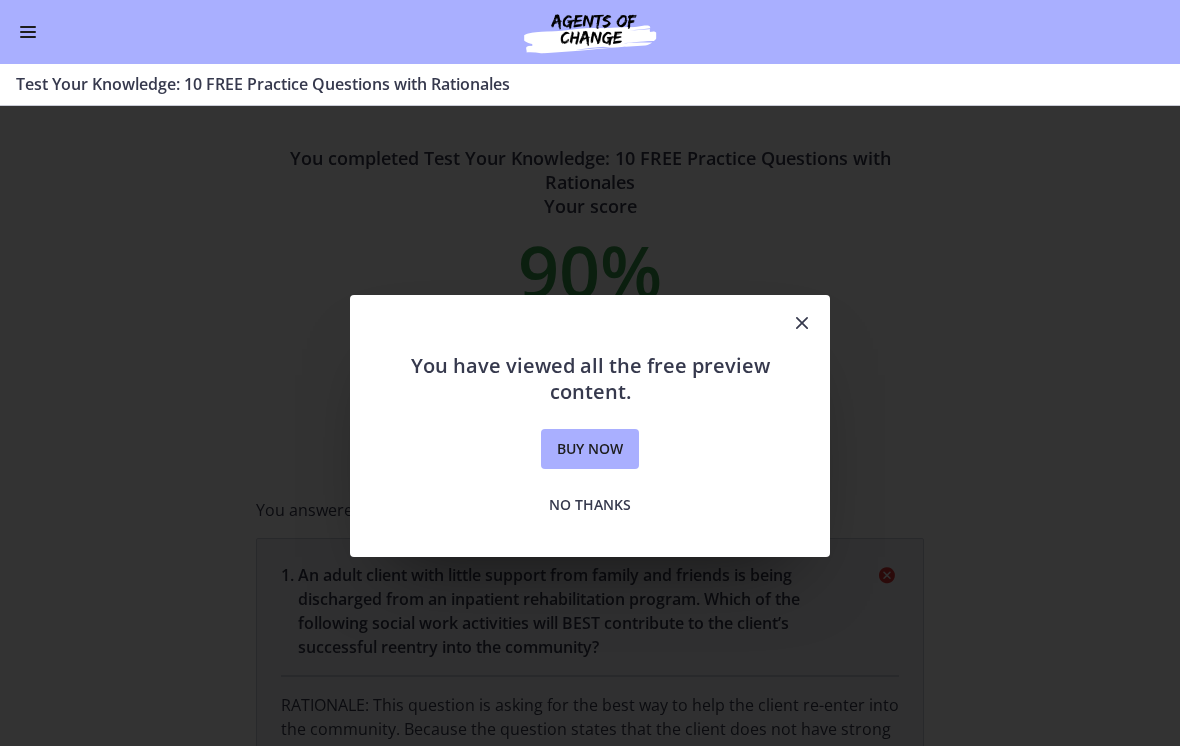 click on "No thanks" at bounding box center (590, 505) 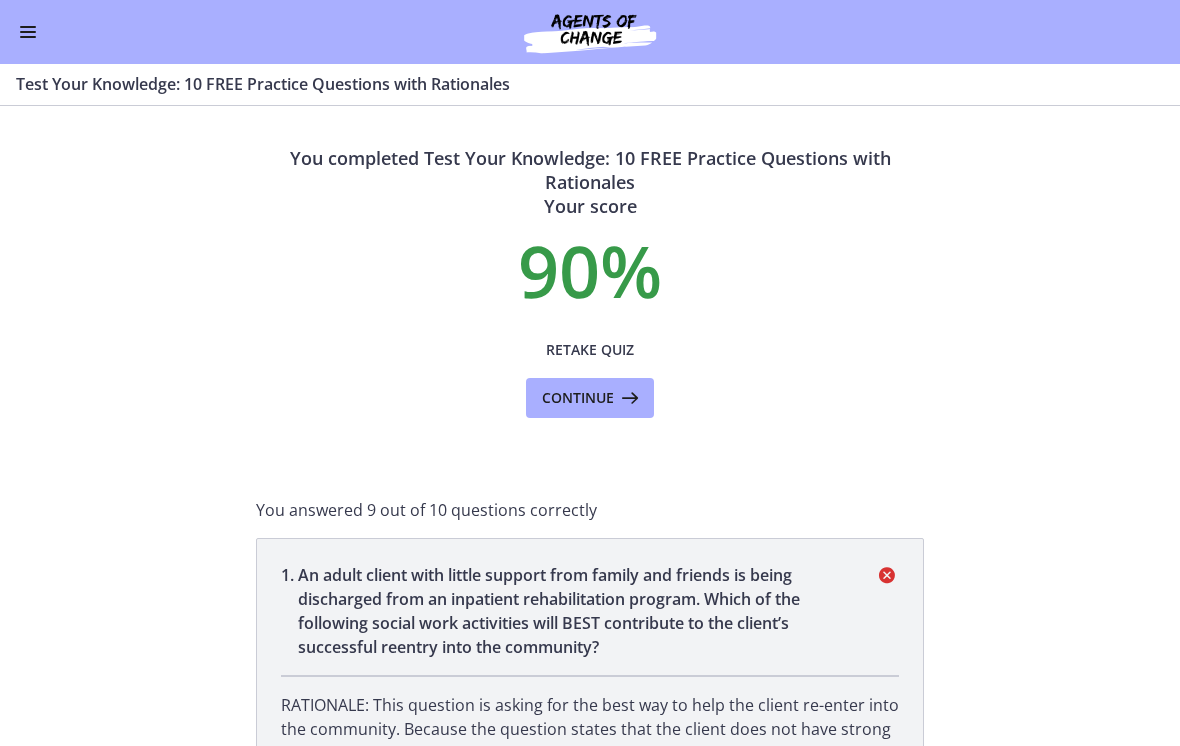 click on "Continue" at bounding box center (578, 398) 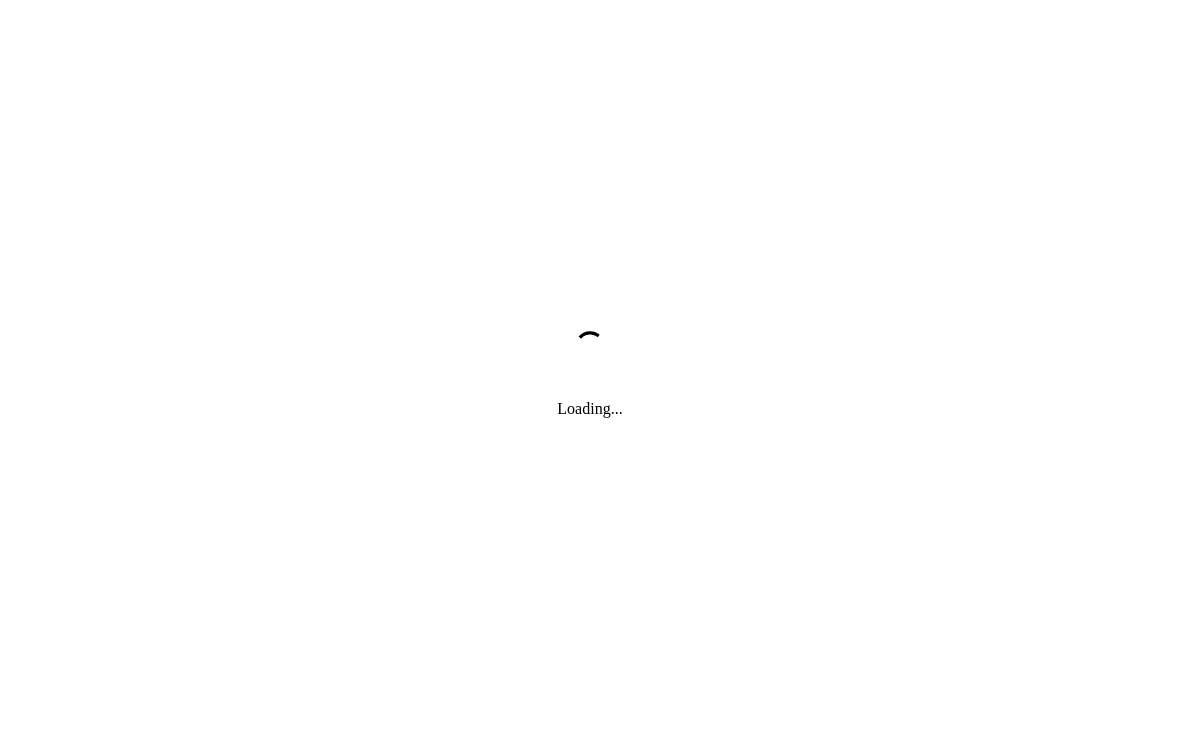 scroll, scrollTop: 0, scrollLeft: 0, axis: both 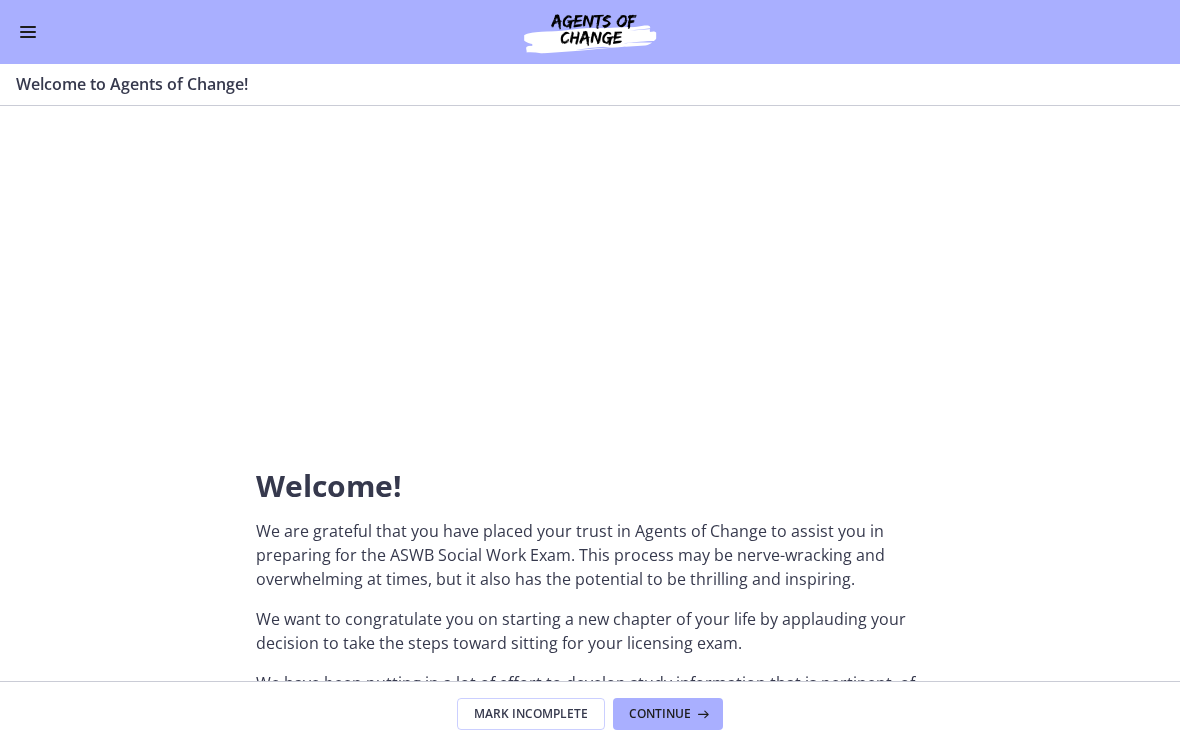click at bounding box center (590, 198) 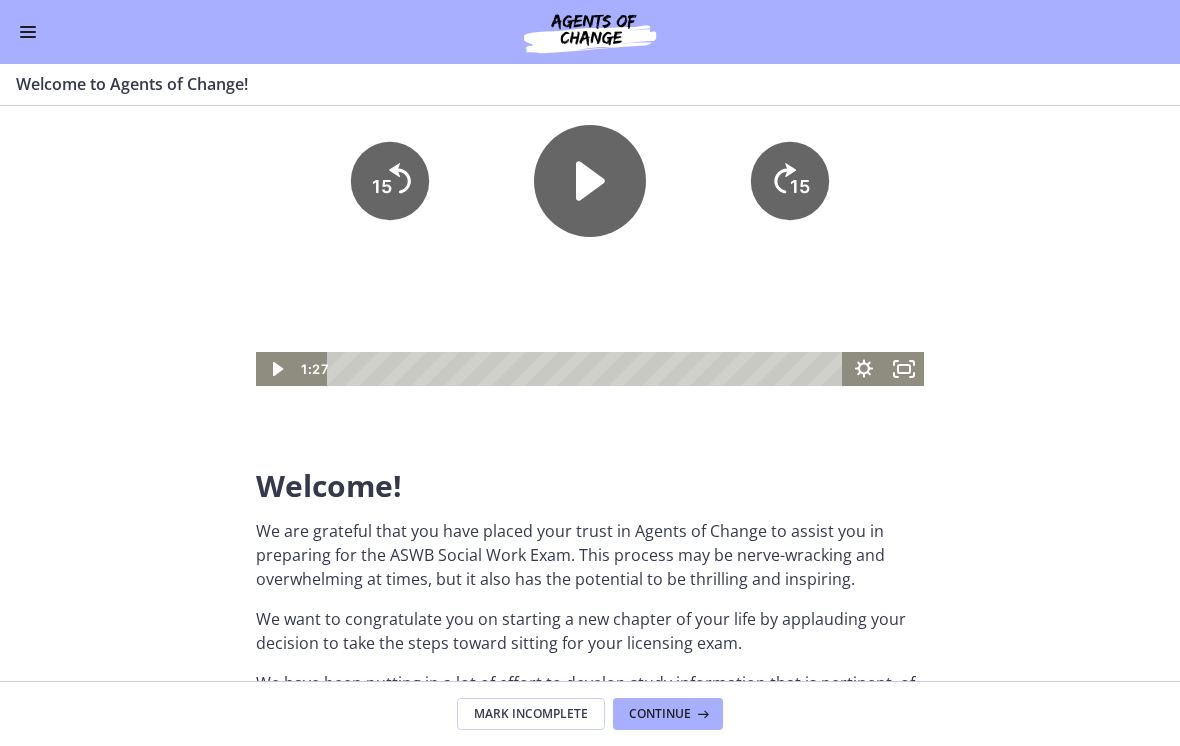 click on "Continue" at bounding box center (660, 714) 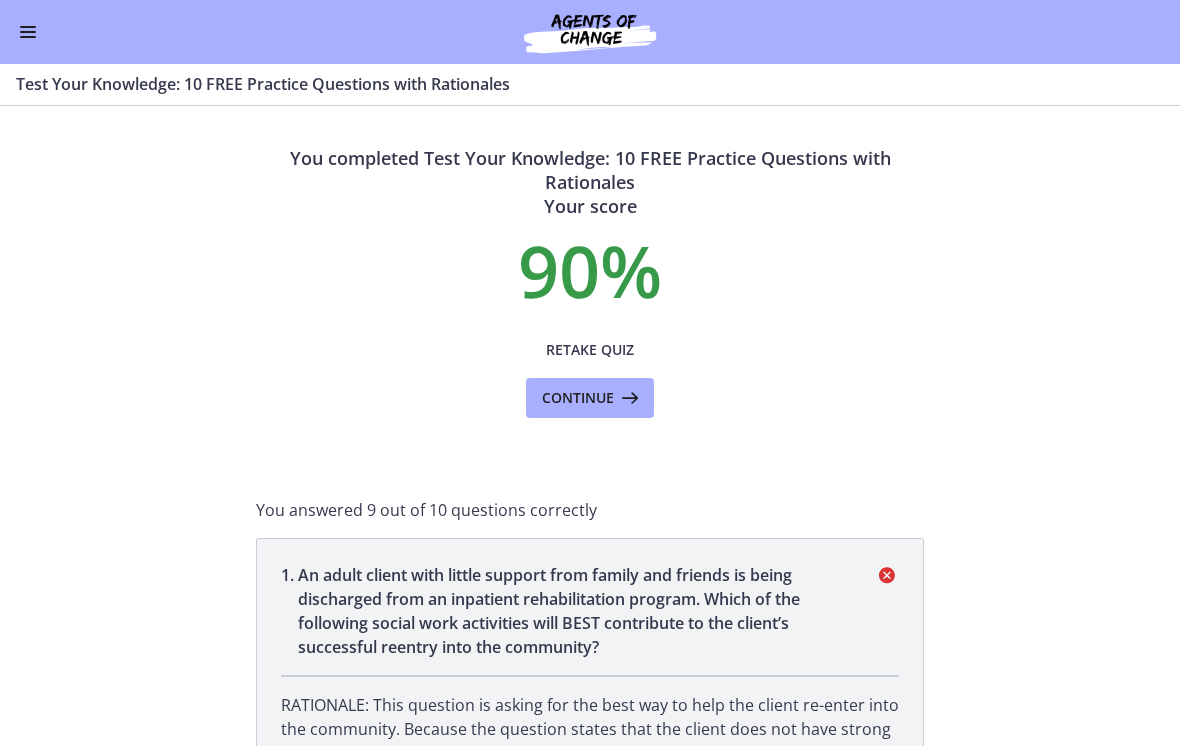 click at bounding box center [628, 398] 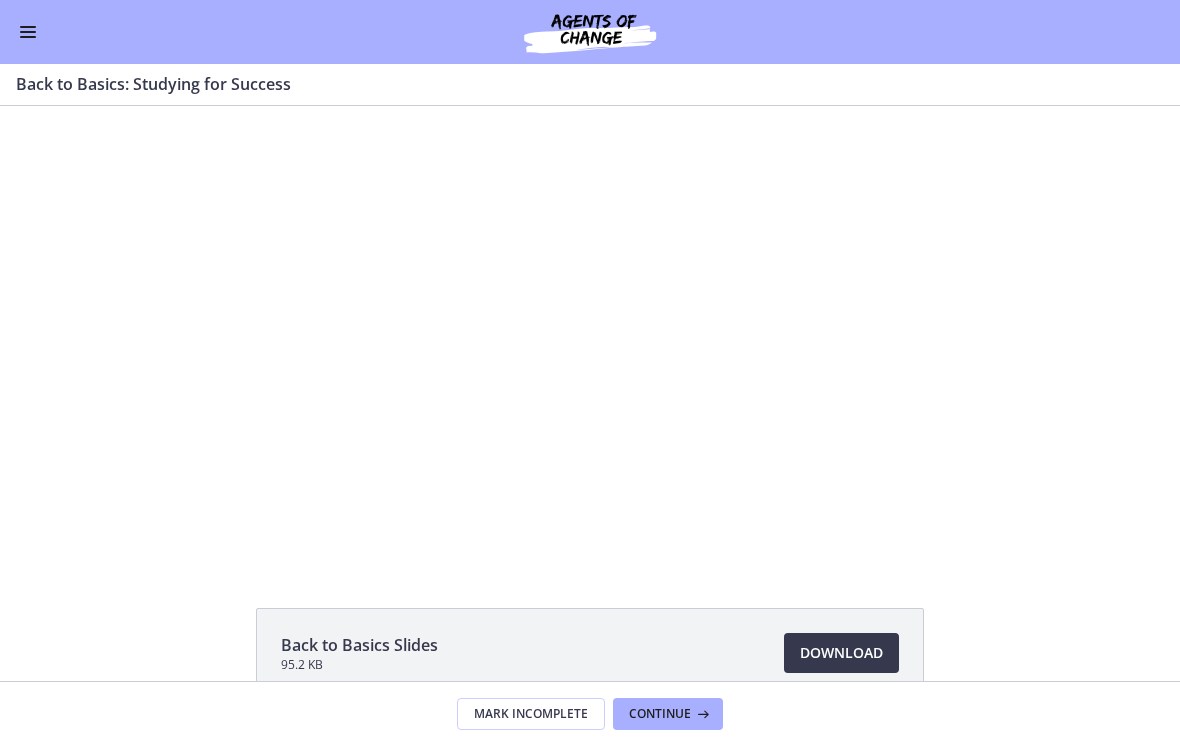 scroll, scrollTop: 0, scrollLeft: 0, axis: both 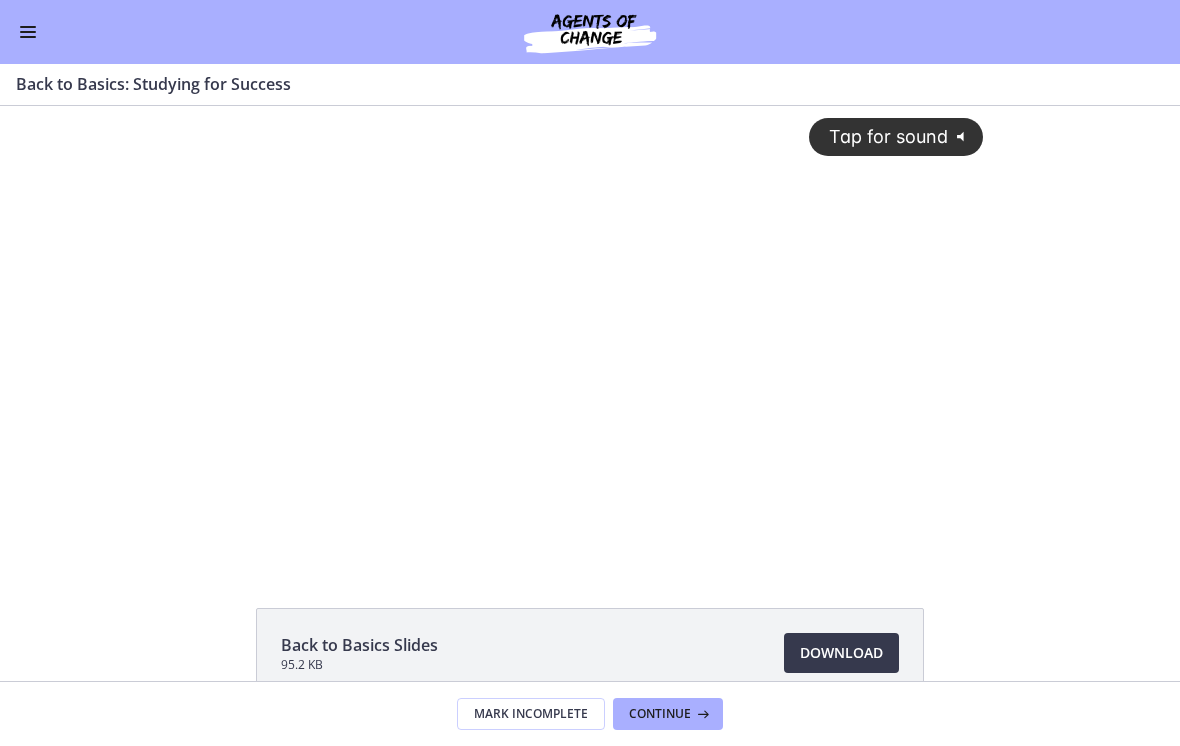 click on "Tap for sound
@keyframes VOLUME_SMALL_WAVE_FLASH {
0% { opacity: 0; }
33% { opacity: 1; }
66% { opacity: 1; }
100% { opacity: 0; }
}
@keyframes VOLUME_LARGE_WAVE_FLASH {
0% { opacity: 0; }
33% { opacity: 1; }
66% { opacity: 1; }
100% { opacity: 0; }
}
.volume__small-wave {
animation: VOLUME_SMALL_WAVE_FLASH 2s infinite;
opacity: 0;
}
.volume__large-wave {
animation: VOLUME_LARGE_WAVE_FLASH 2s infinite .3s;
opacity: 0;
}" at bounding box center [590, 318] 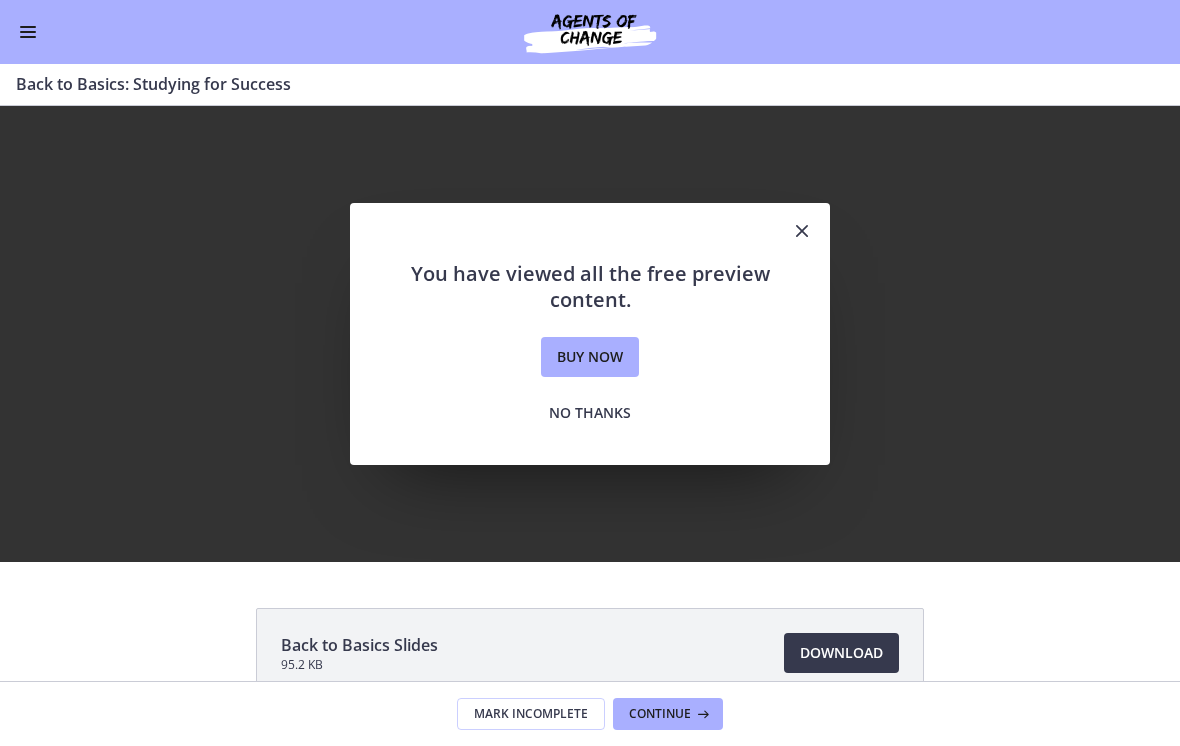 scroll, scrollTop: 0, scrollLeft: 0, axis: both 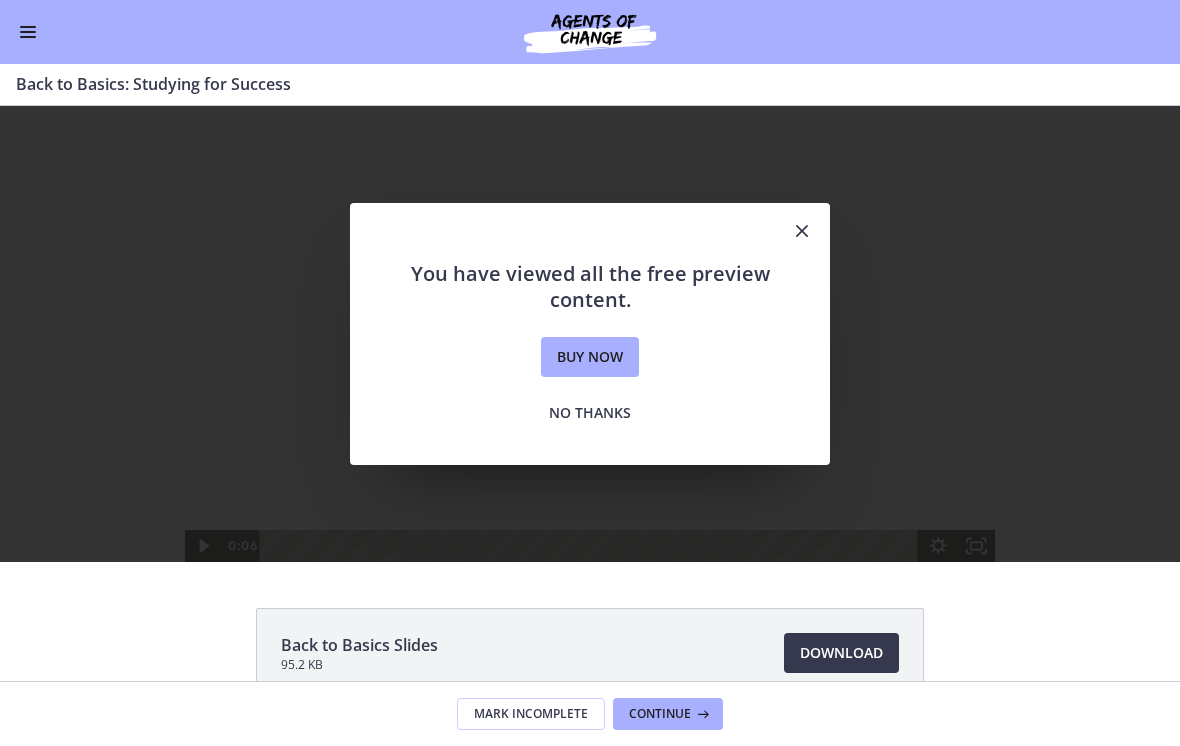 click on "No thanks" at bounding box center [590, 413] 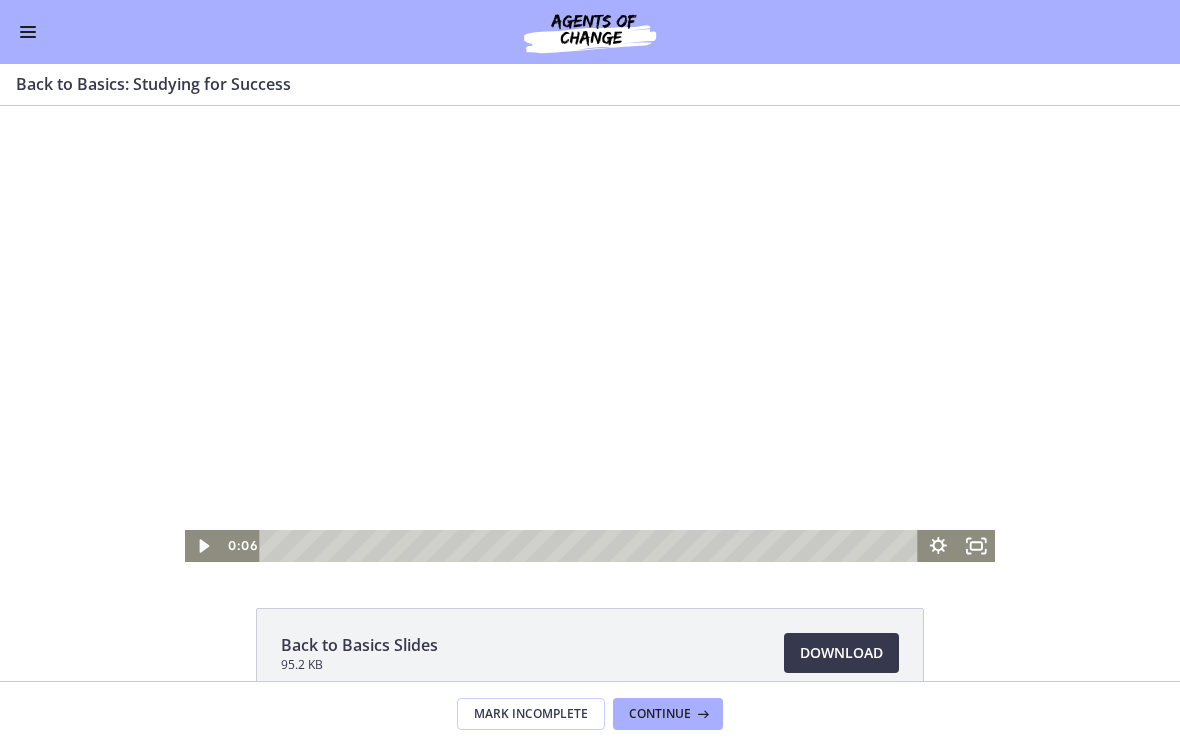 click on "Continue" at bounding box center (660, 714) 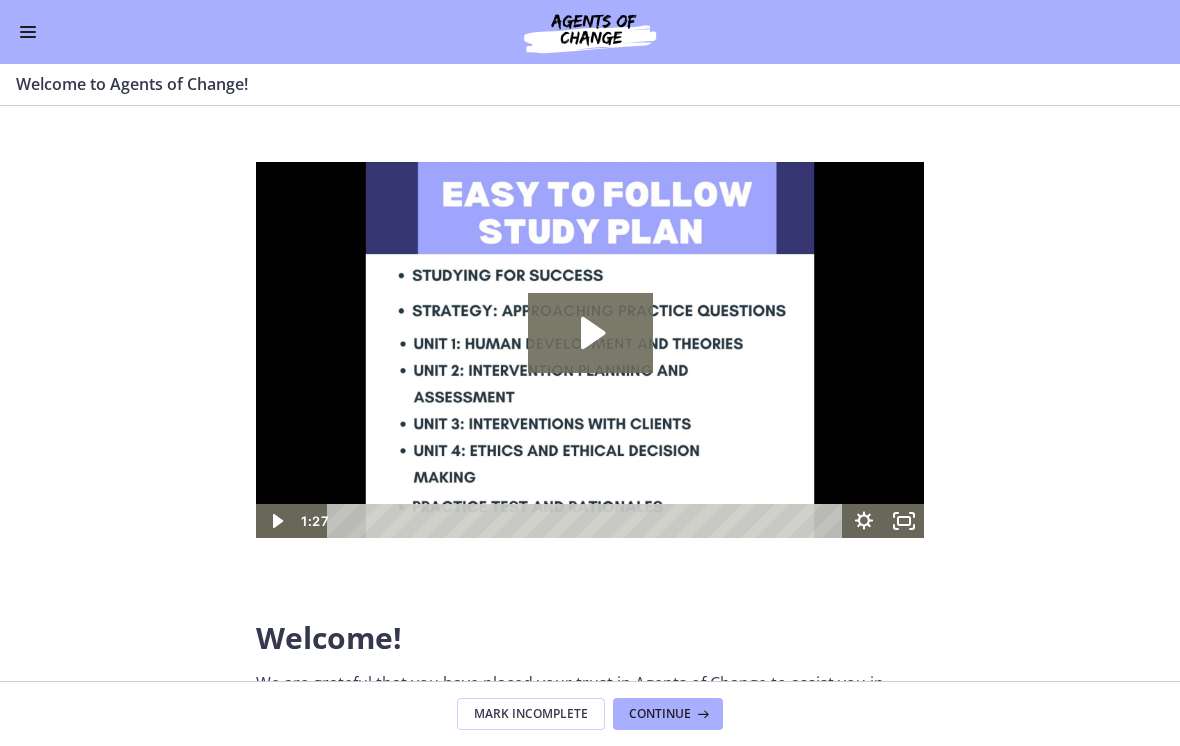 scroll, scrollTop: 0, scrollLeft: 0, axis: both 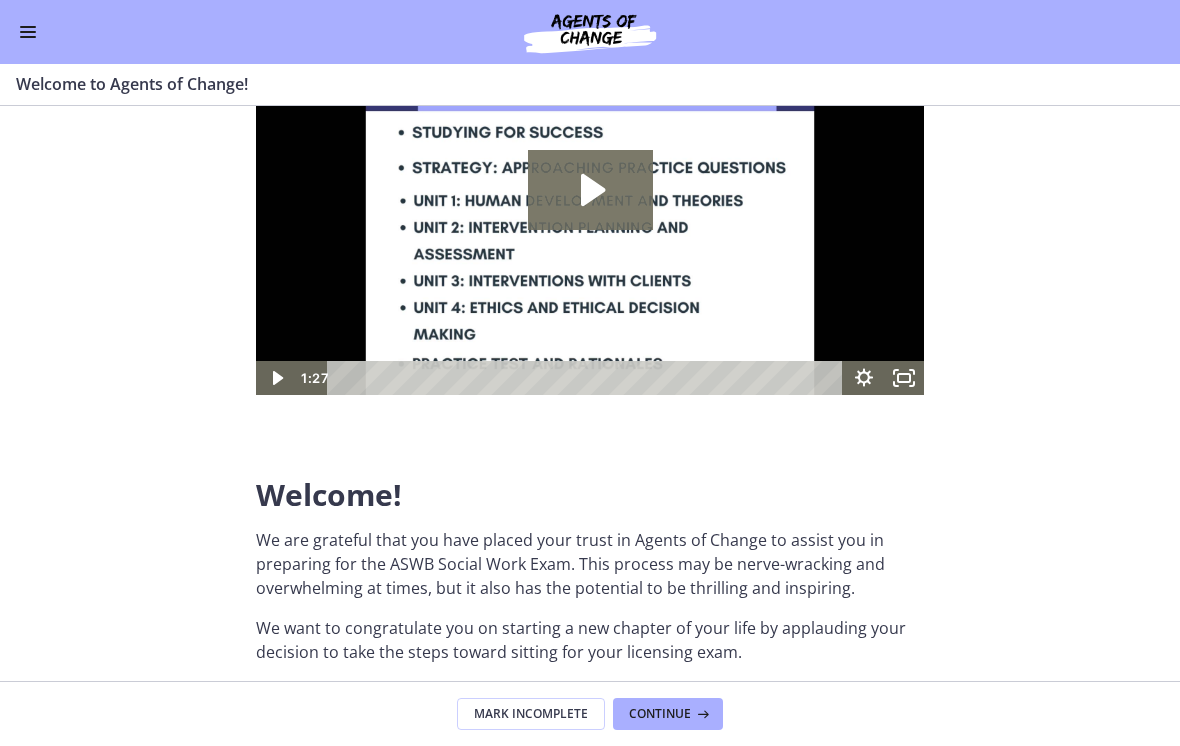 click on "Continue" at bounding box center [668, 714] 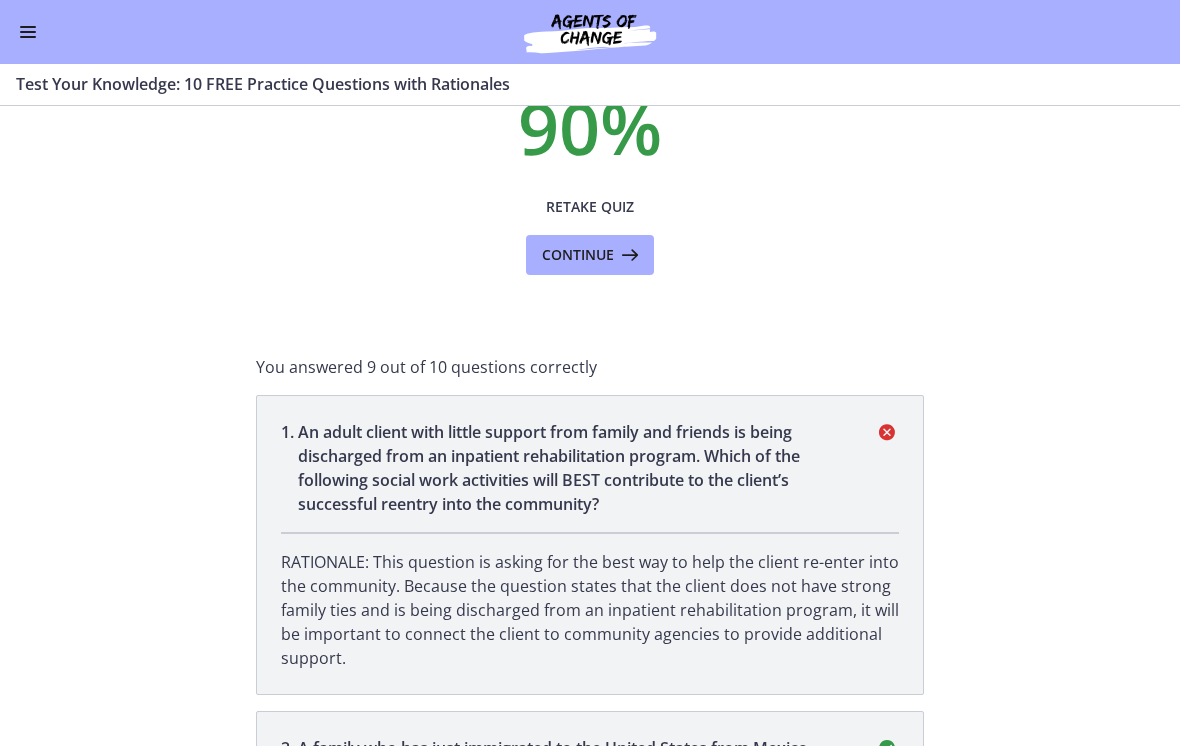 scroll, scrollTop: 0, scrollLeft: 0, axis: both 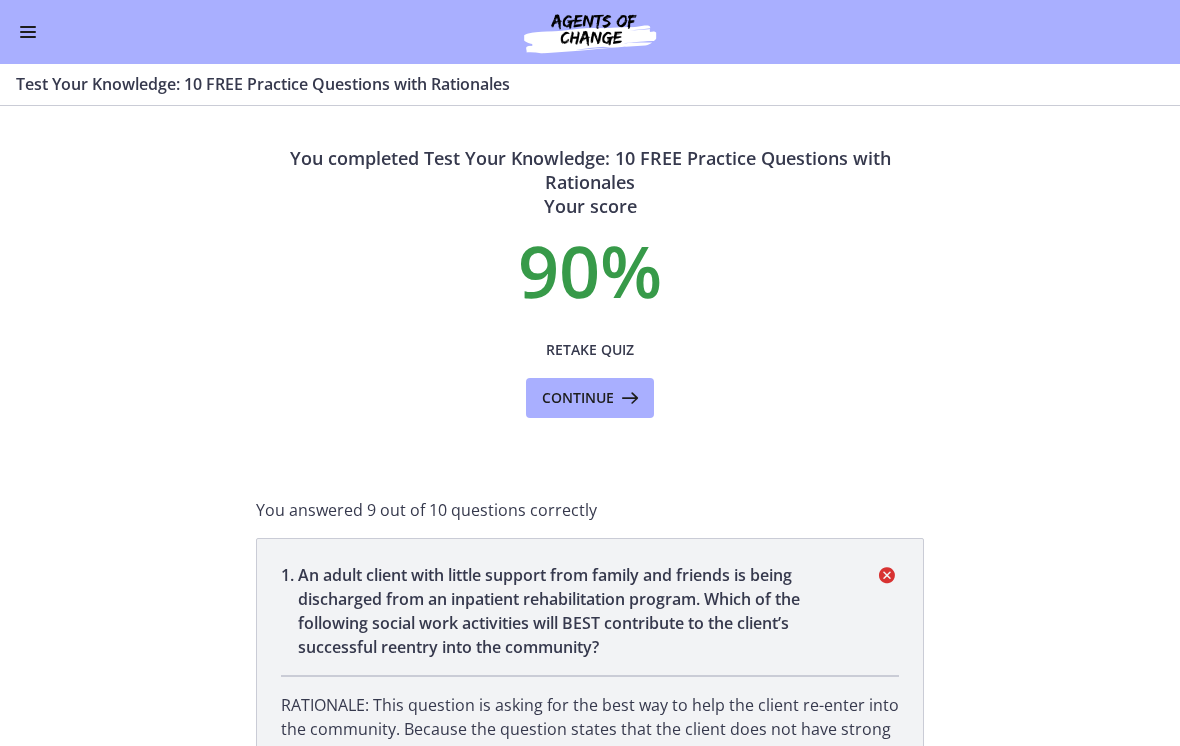 click on "Continue" at bounding box center (578, 398) 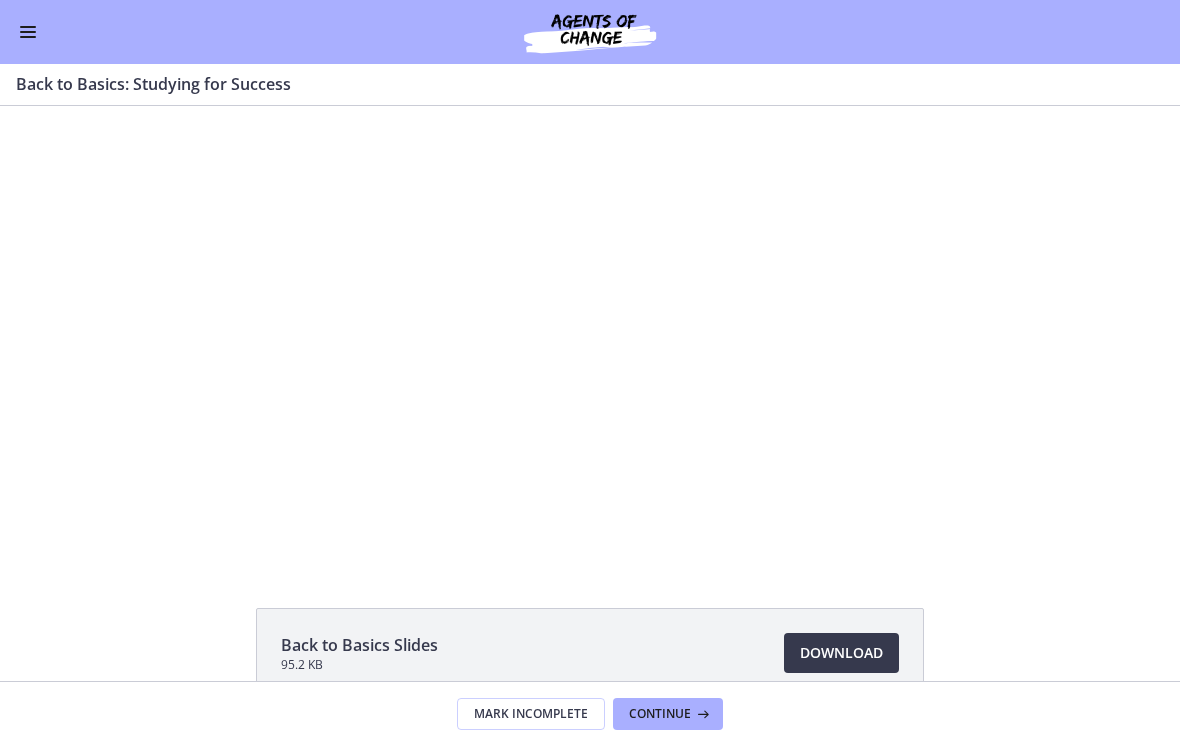 scroll, scrollTop: 0, scrollLeft: 0, axis: both 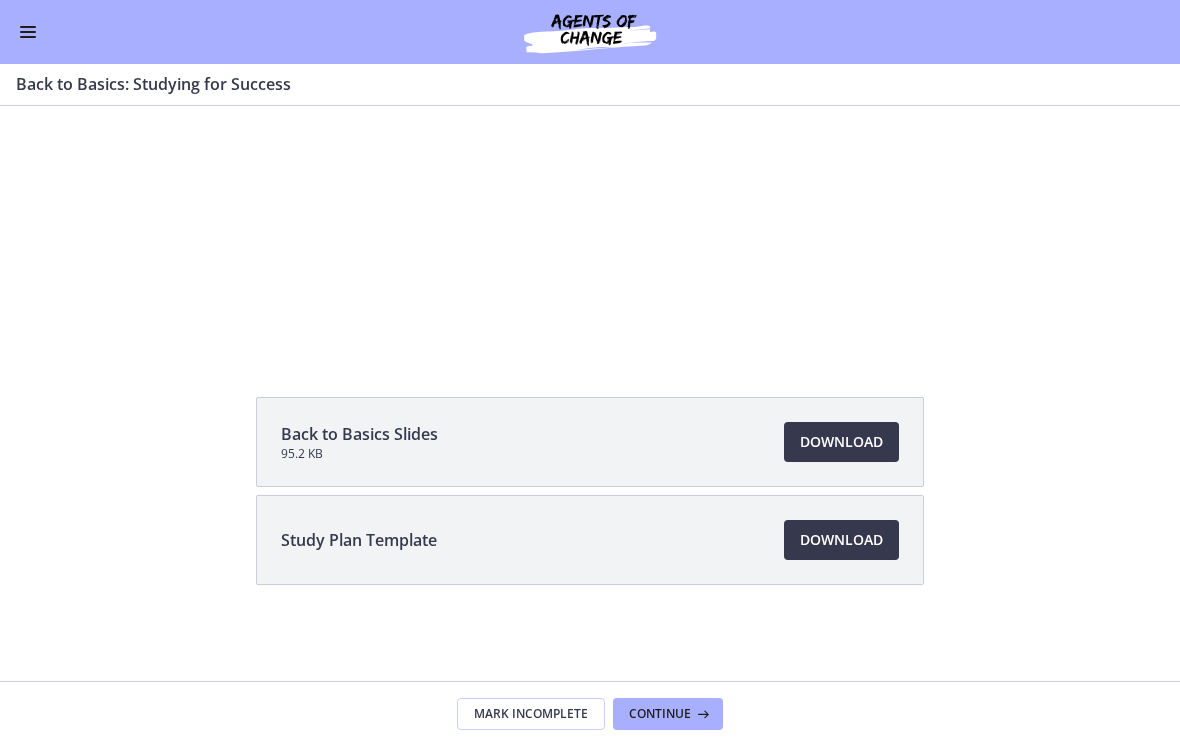 click on "Continue" at bounding box center (660, 714) 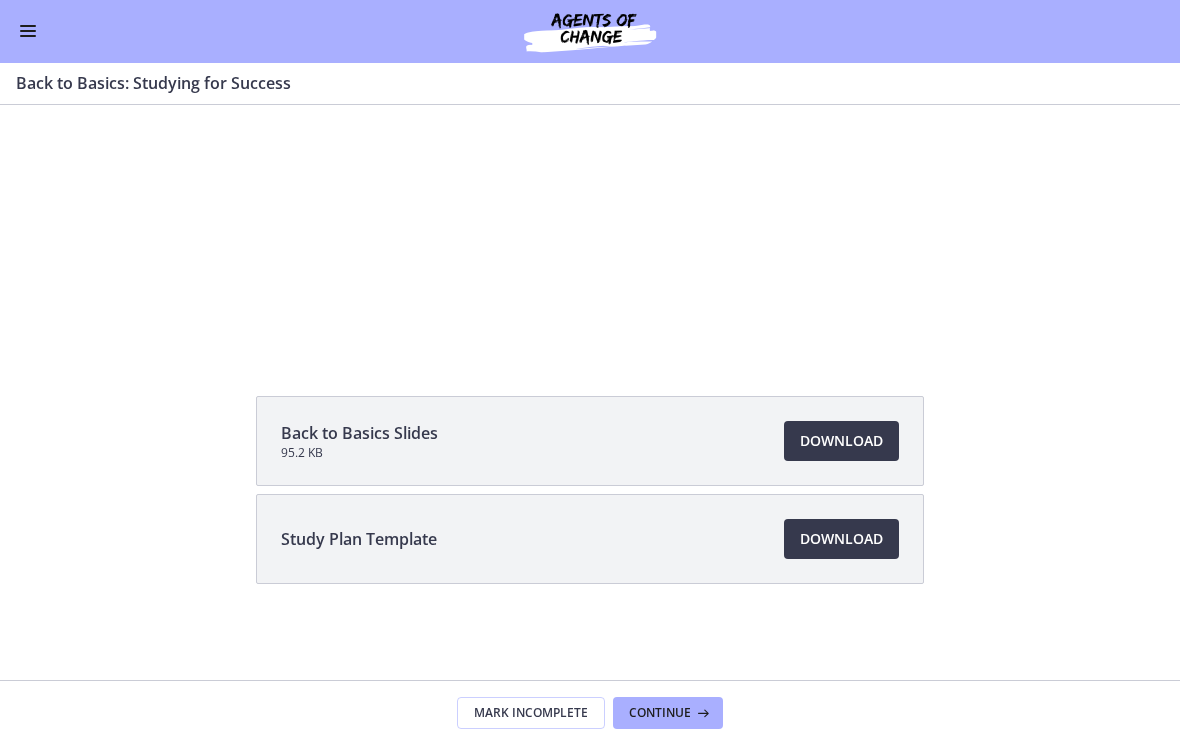 scroll, scrollTop: 0, scrollLeft: 0, axis: both 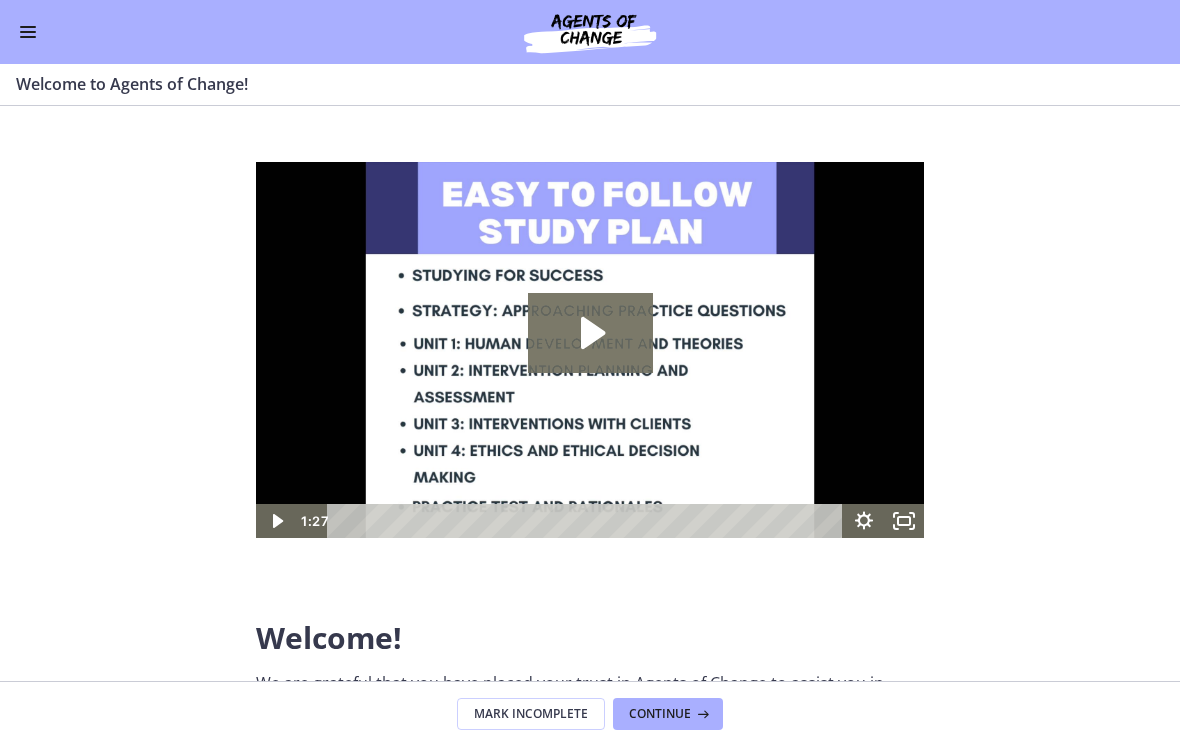click on "Continue" at bounding box center [660, 714] 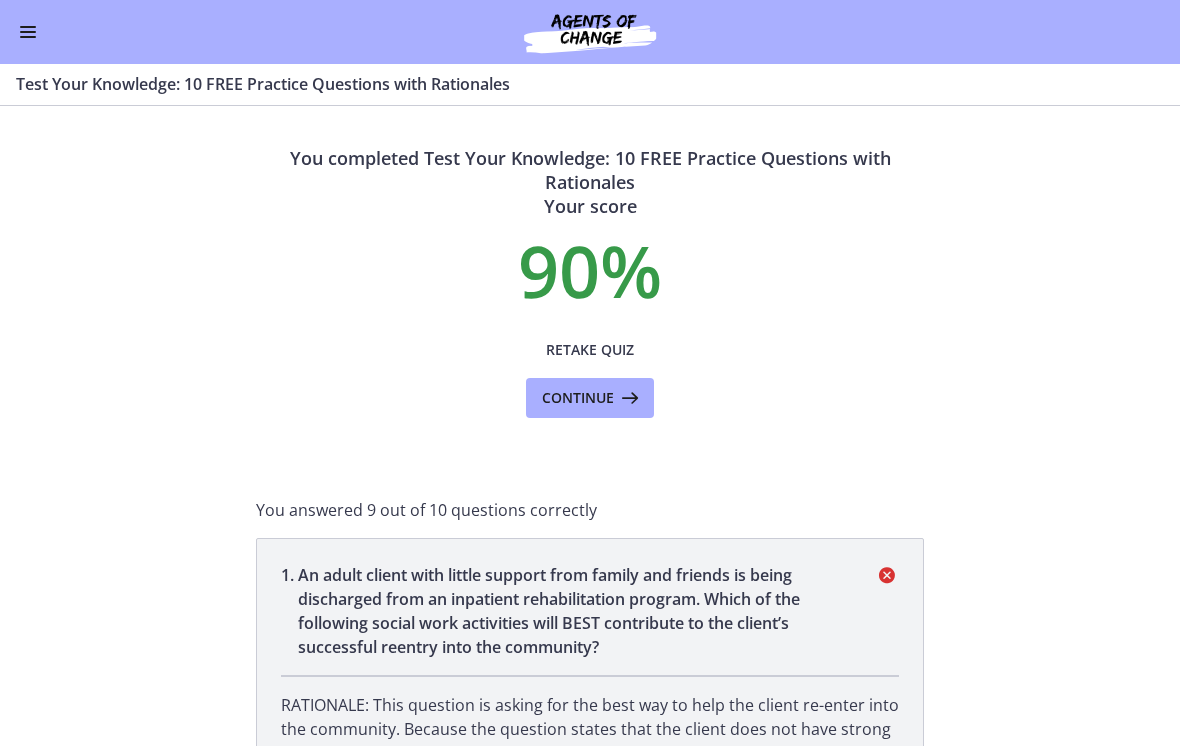 click on "Continue" at bounding box center [578, 398] 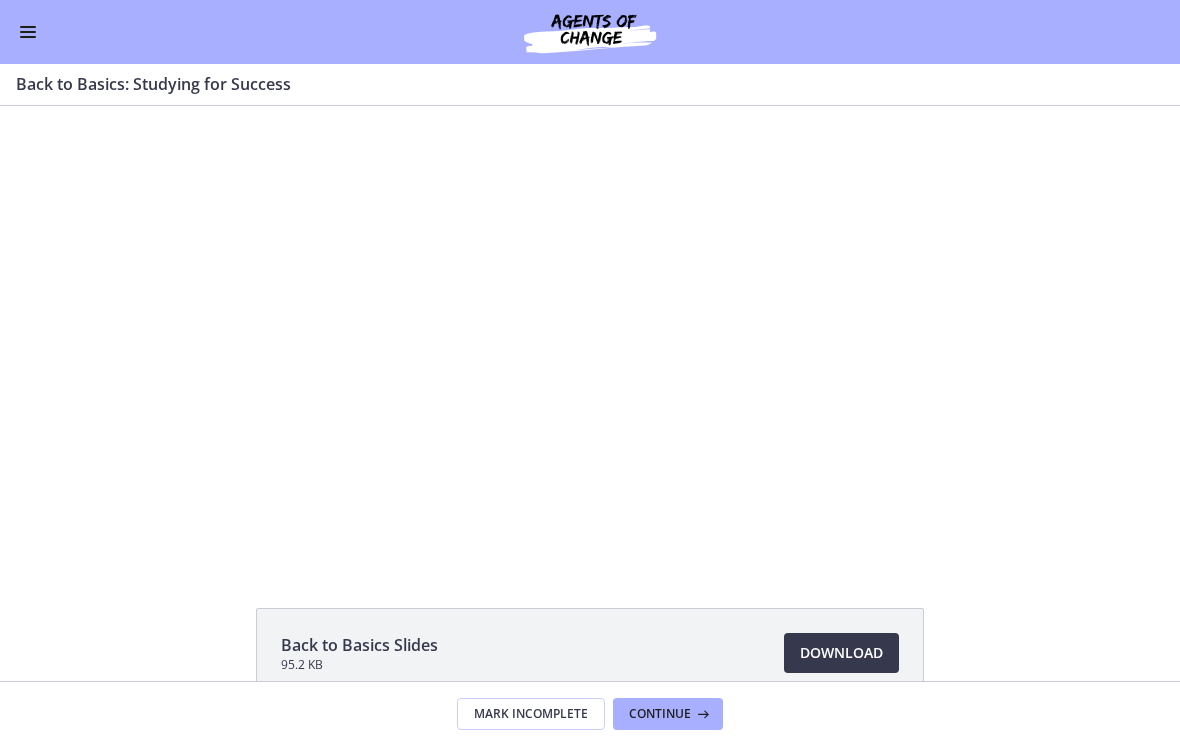 scroll, scrollTop: 0, scrollLeft: 0, axis: both 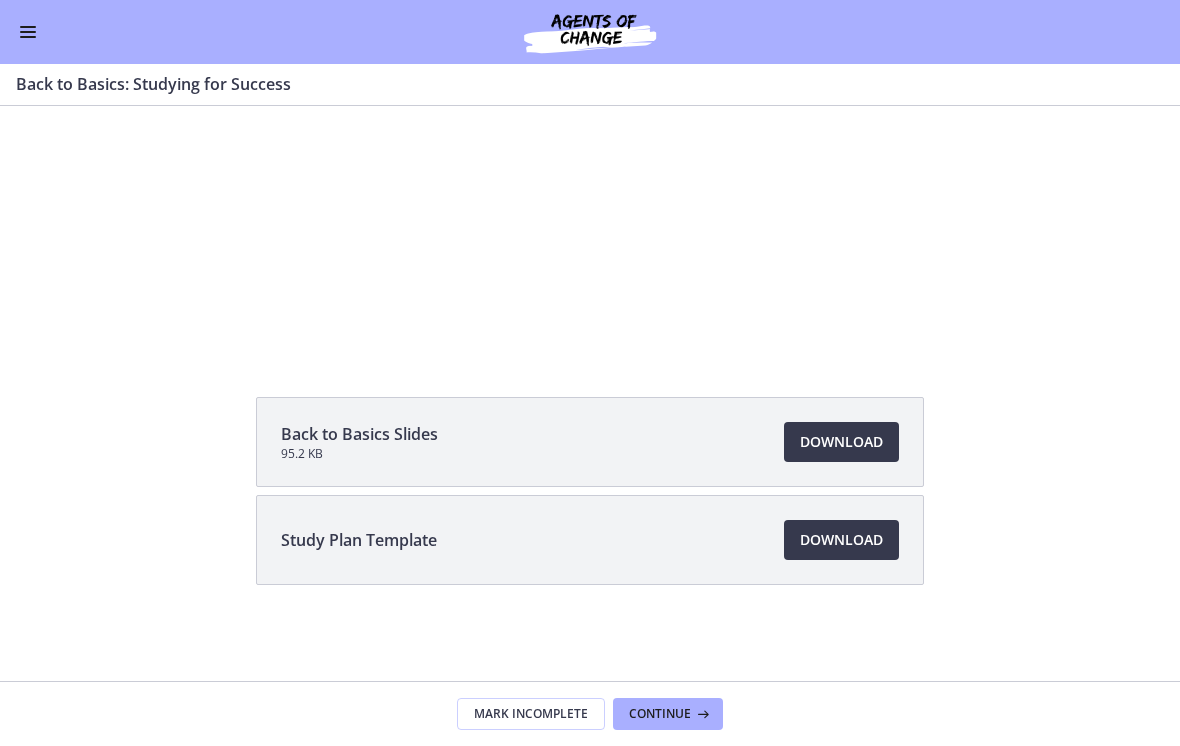 click on "Download
Opens in a new window" at bounding box center (841, 442) 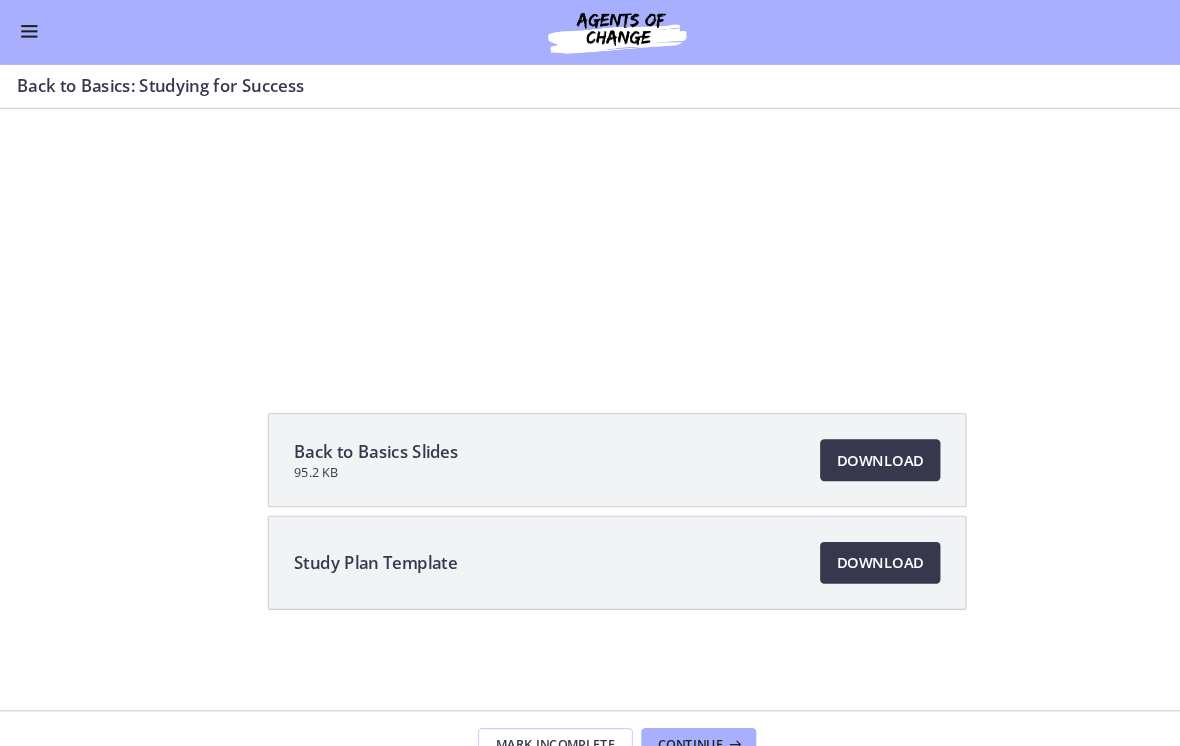 scroll, scrollTop: 0, scrollLeft: 0, axis: both 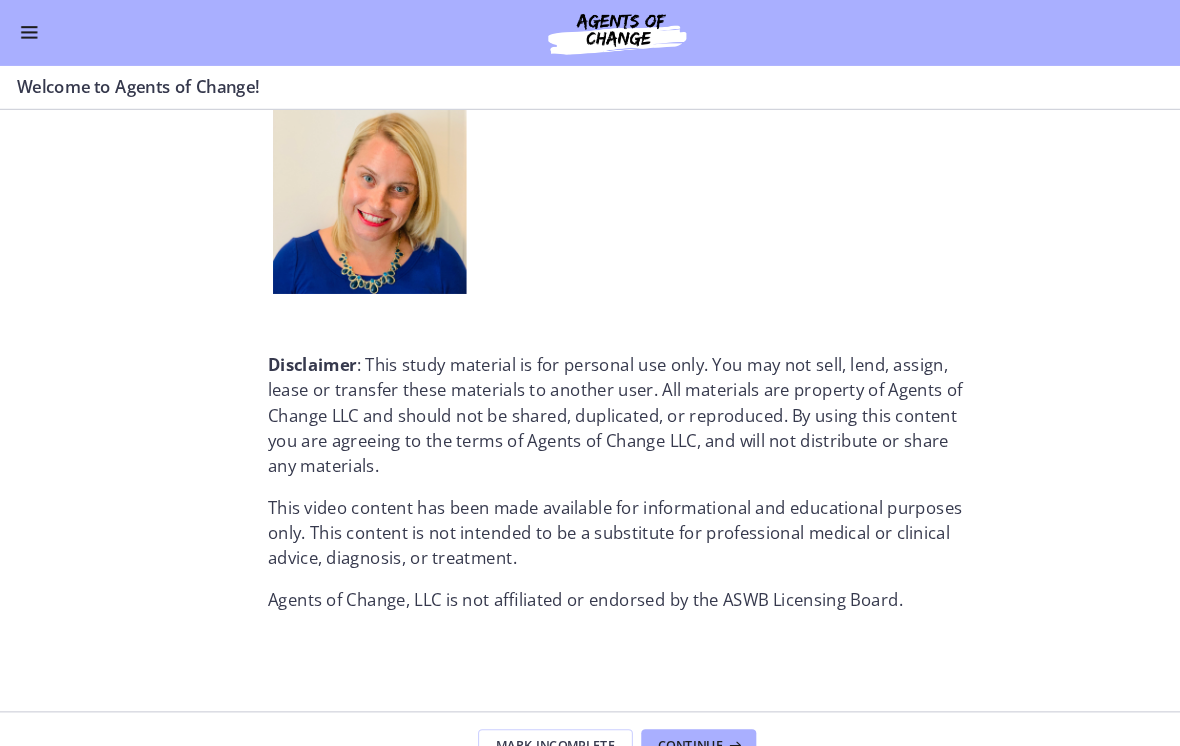 click on "Continue" at bounding box center [660, 714] 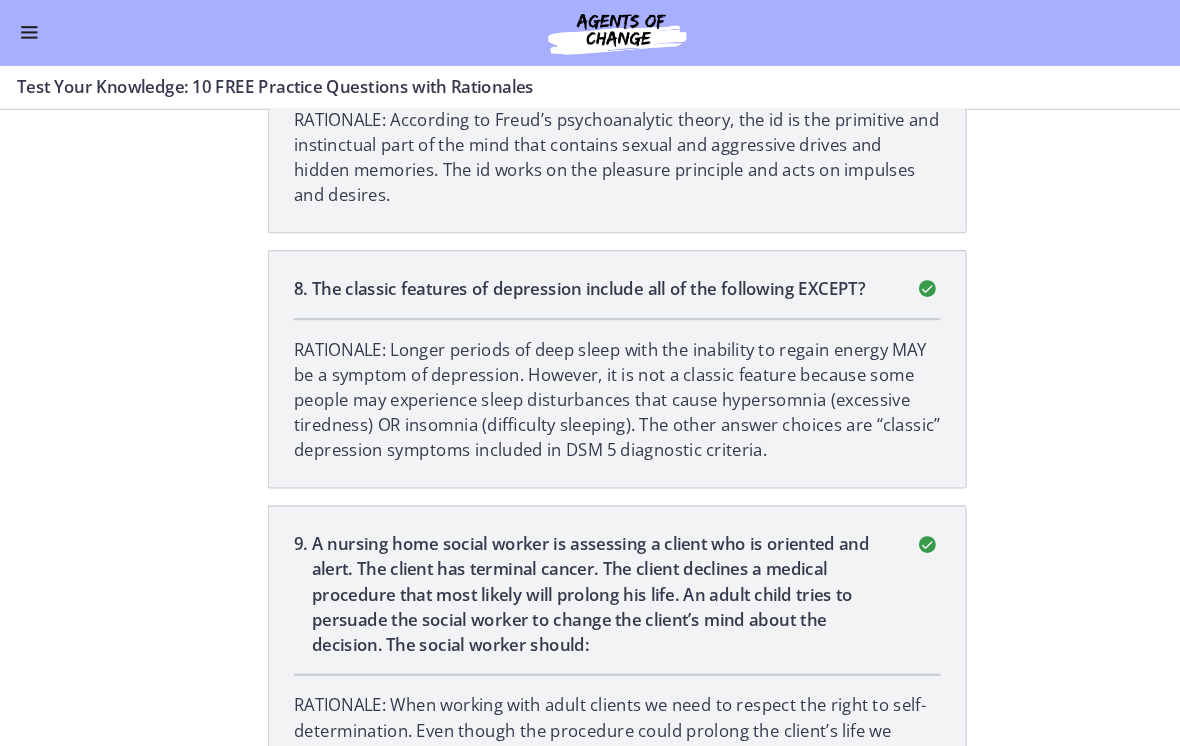 scroll, scrollTop: 0, scrollLeft: 0, axis: both 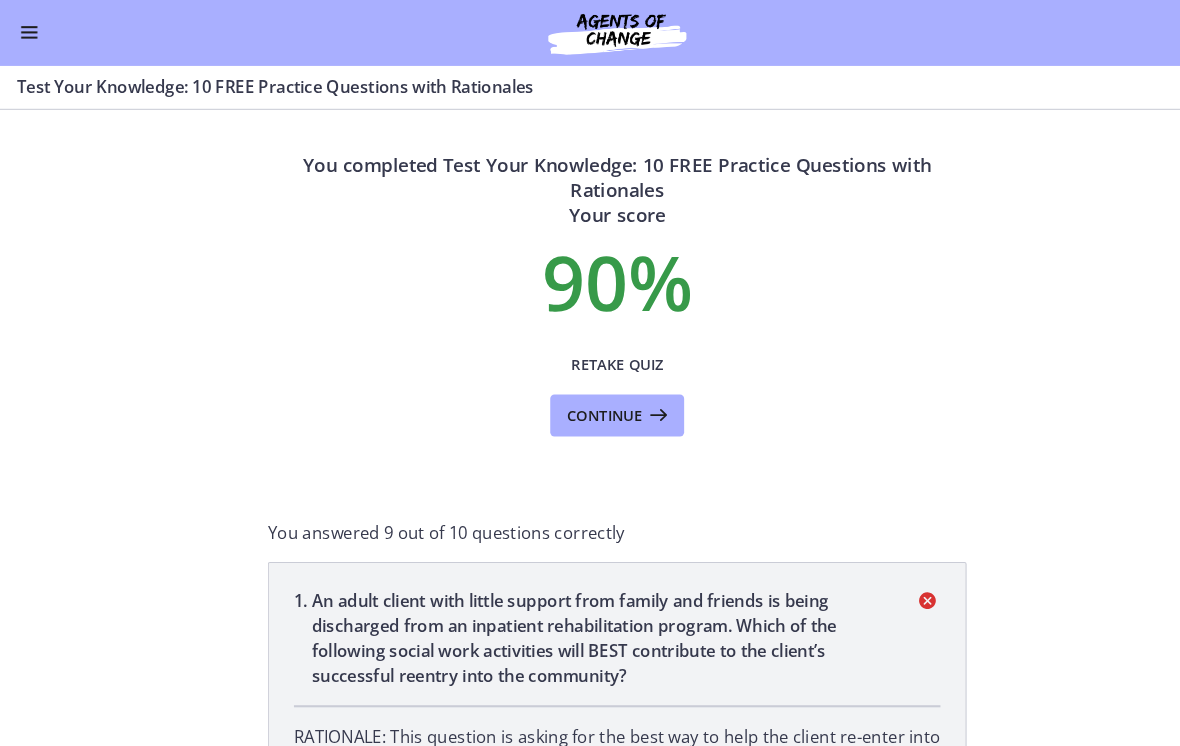 click at bounding box center (28, 32) 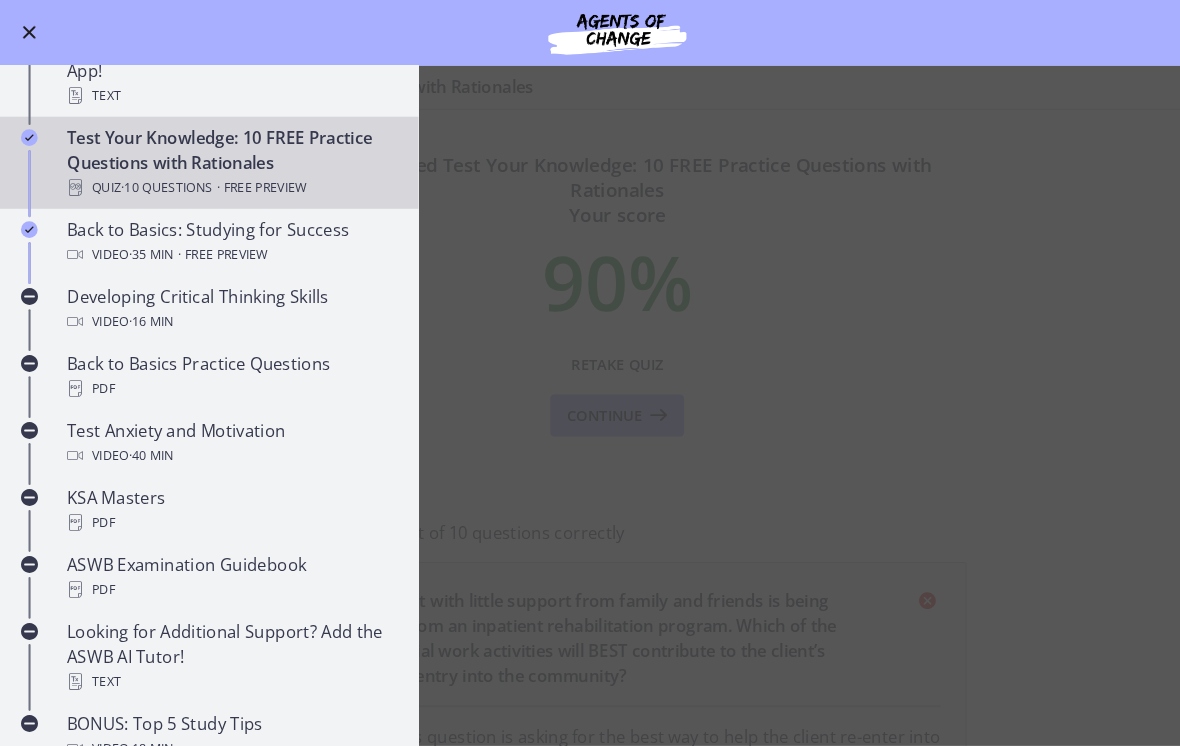 scroll, scrollTop: 426, scrollLeft: 0, axis: vertical 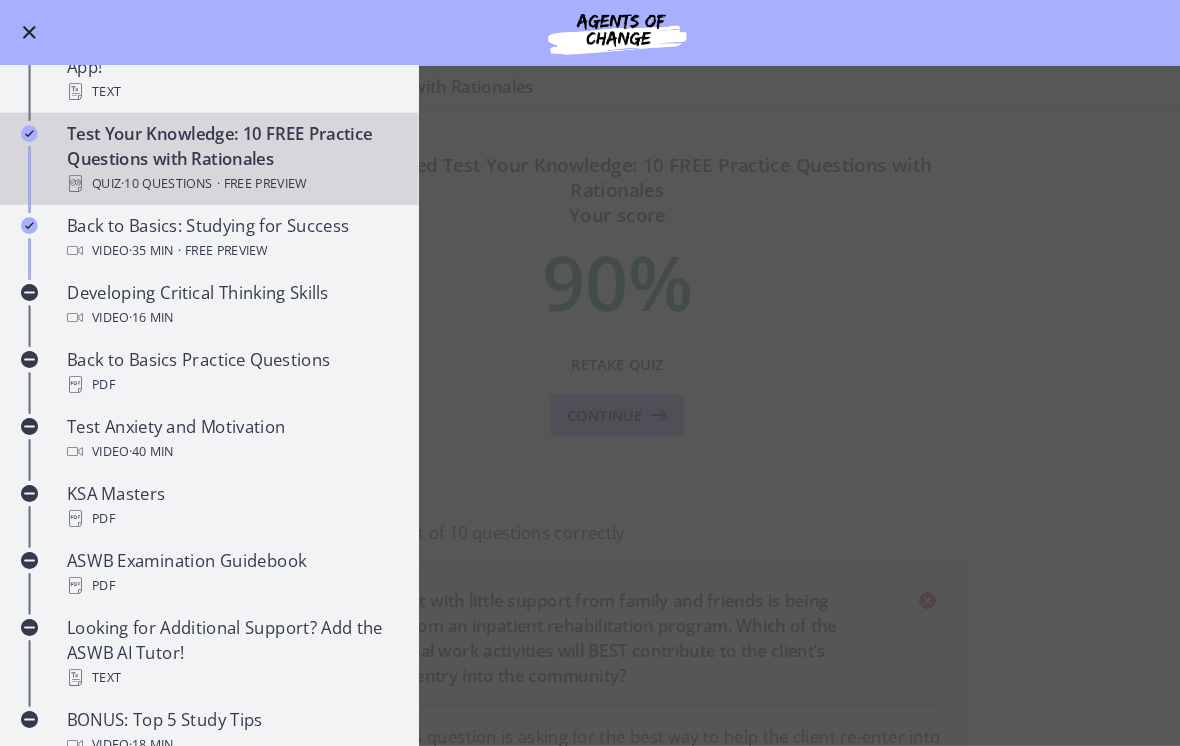 click on "Video
·  16 min" at bounding box center [220, 305] 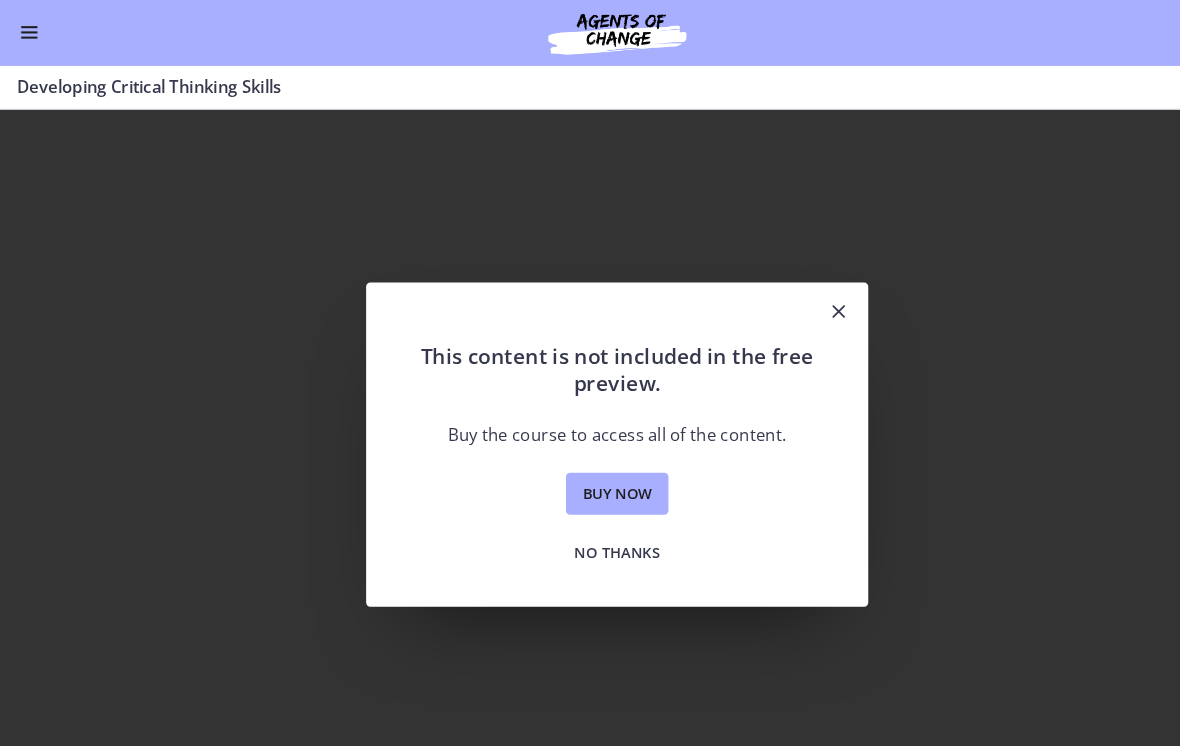 click at bounding box center [802, 299] 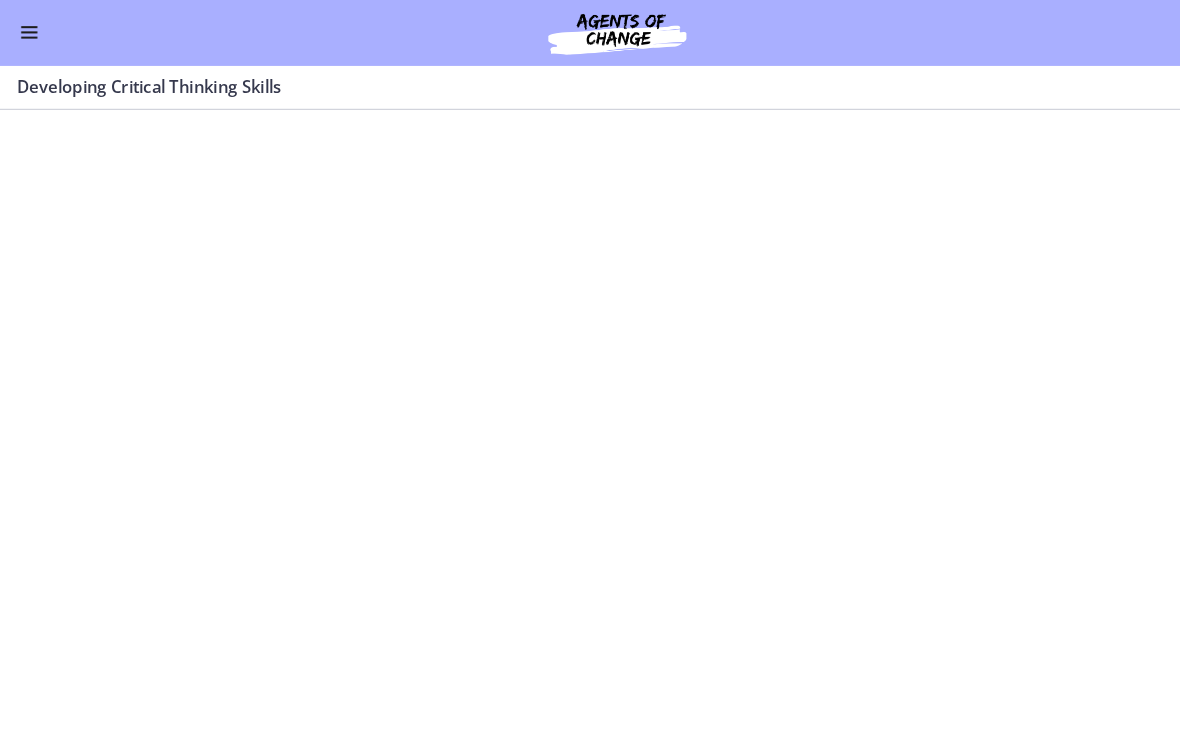 click on "Go to Dashboard" at bounding box center (590, 32) 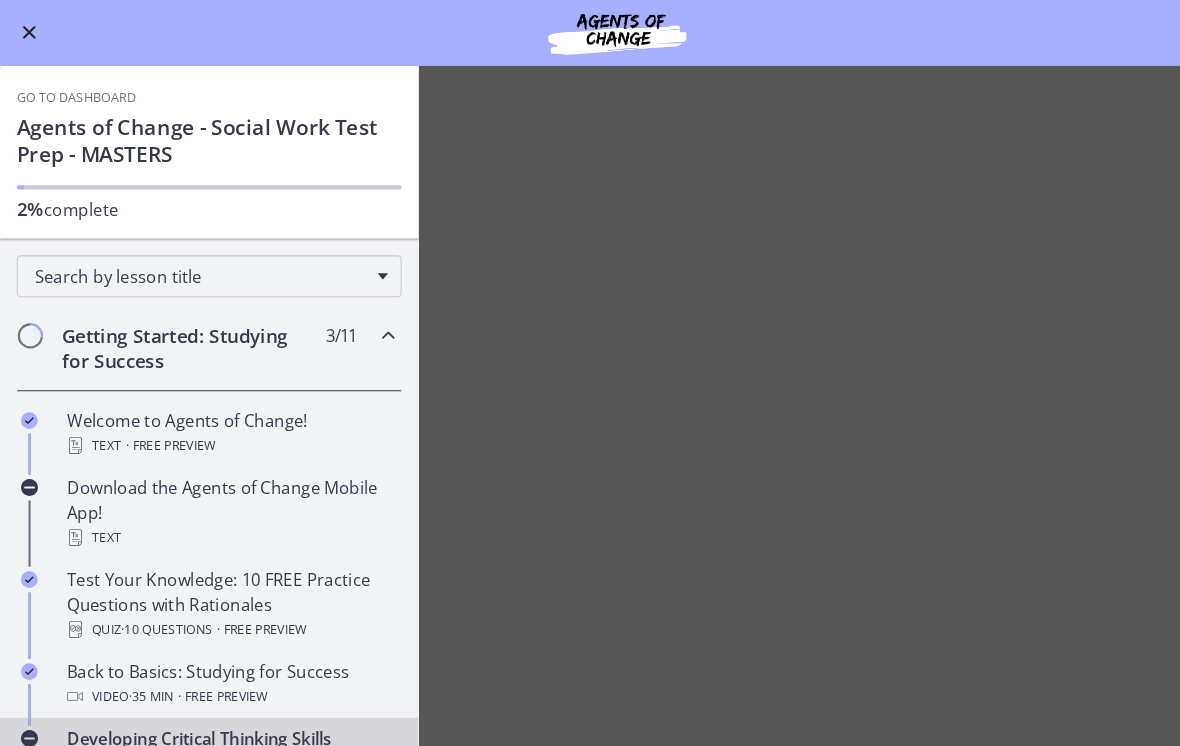 scroll, scrollTop: 0, scrollLeft: 0, axis: both 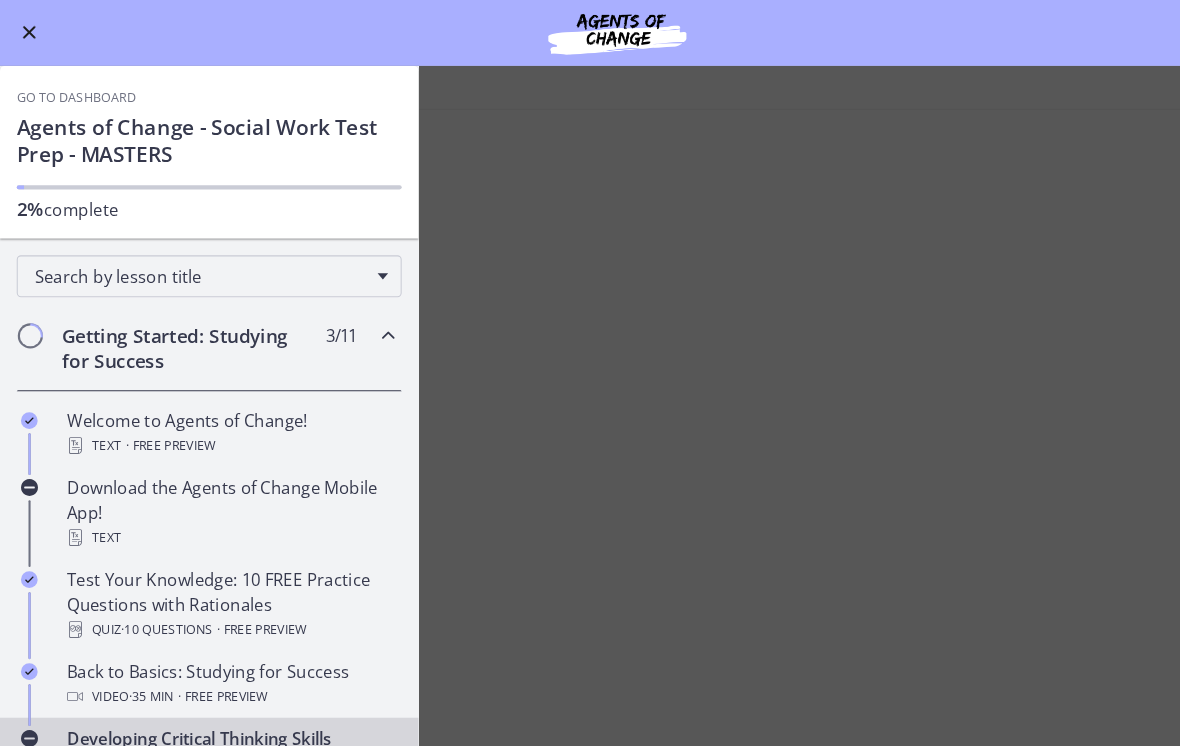 click on "Getting Started: Studying for Success" at bounding box center [181, 334] 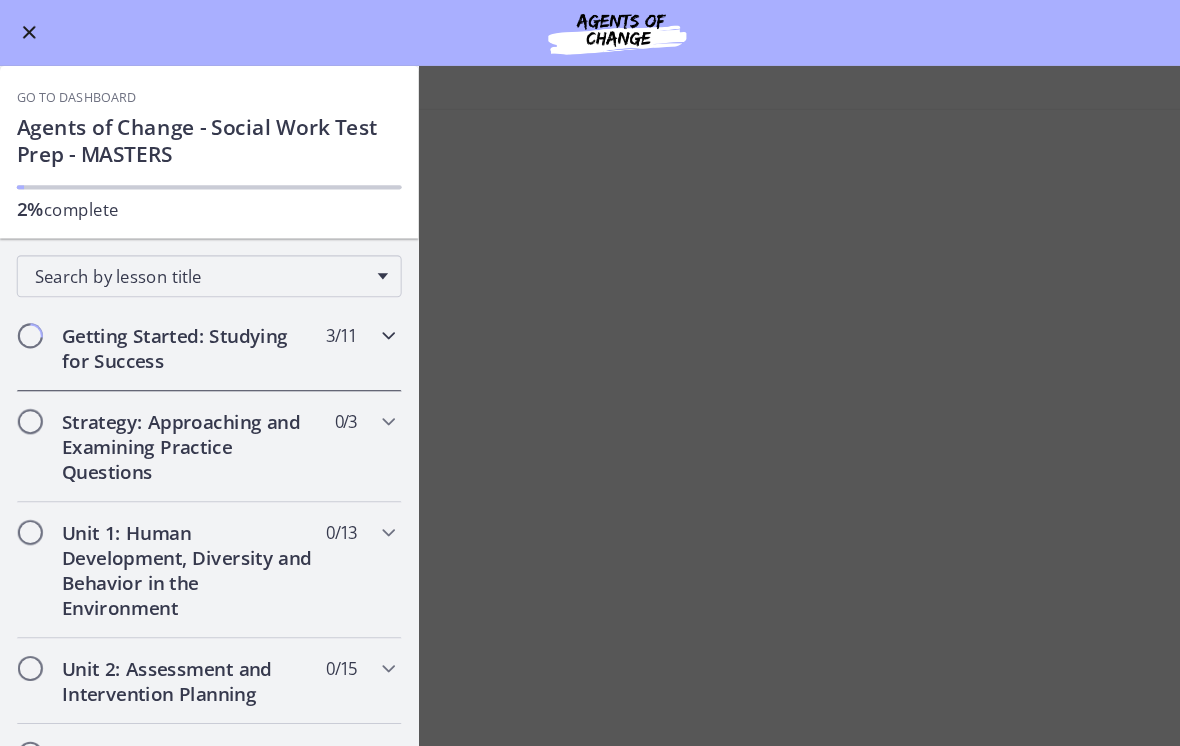 click on "Getting Started: Studying for Success" at bounding box center (181, 334) 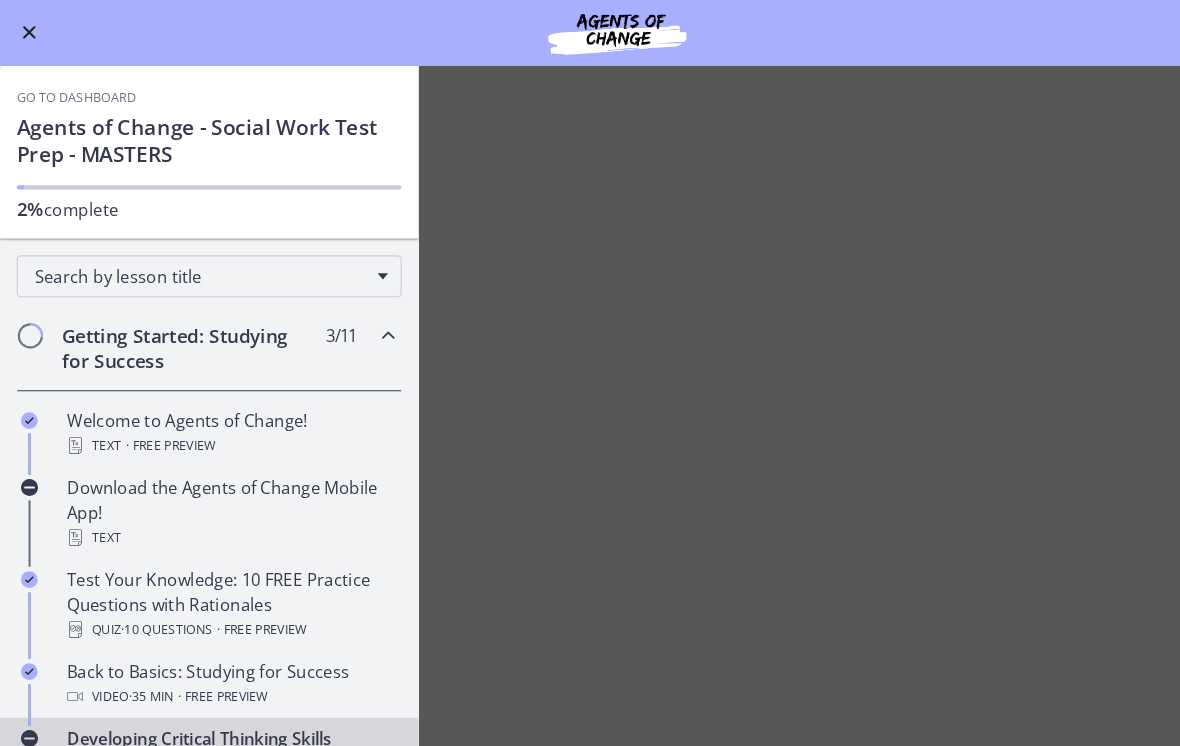 click on "Download the Agents of Change Mobile App!
Text" at bounding box center [220, 491] 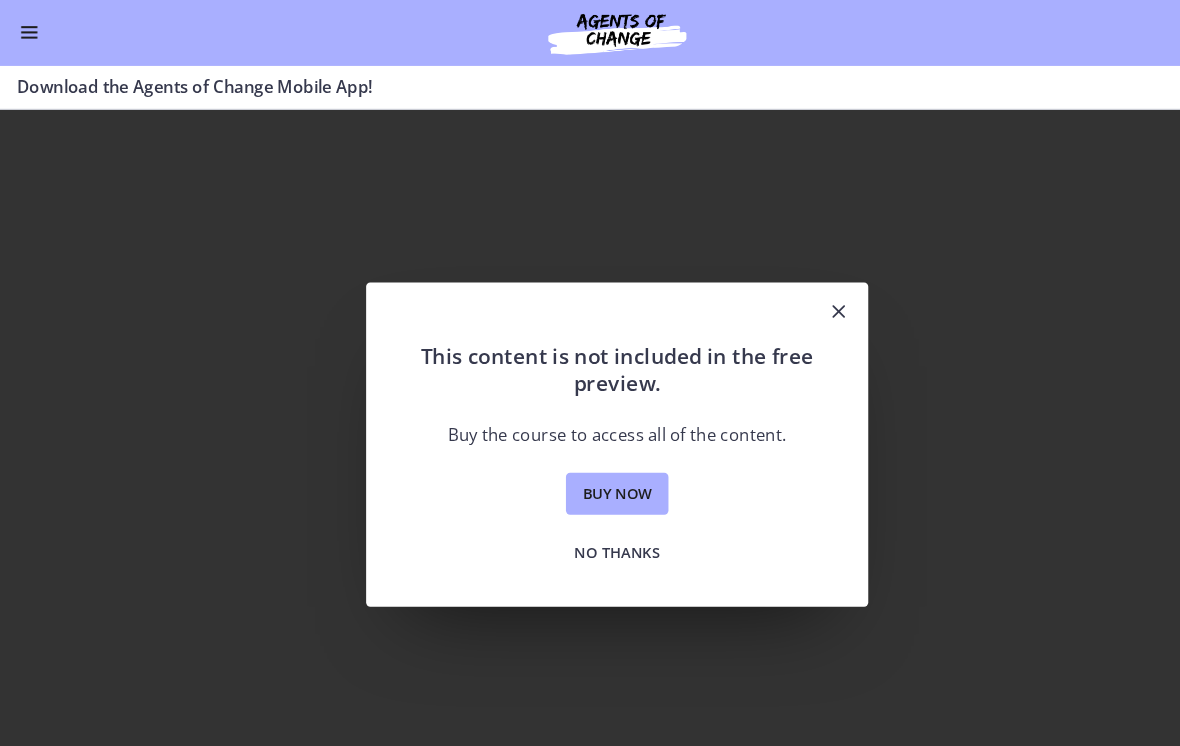 click on "No thanks" at bounding box center (590, 529) 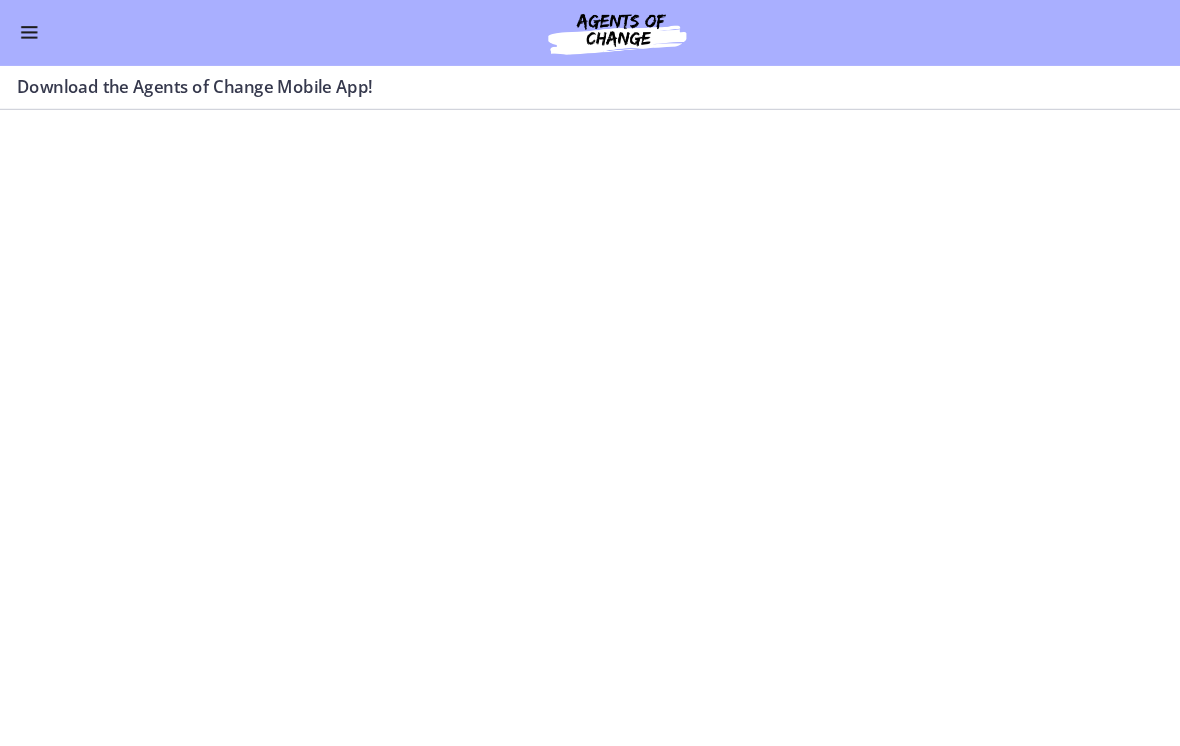 click at bounding box center (590, 32) 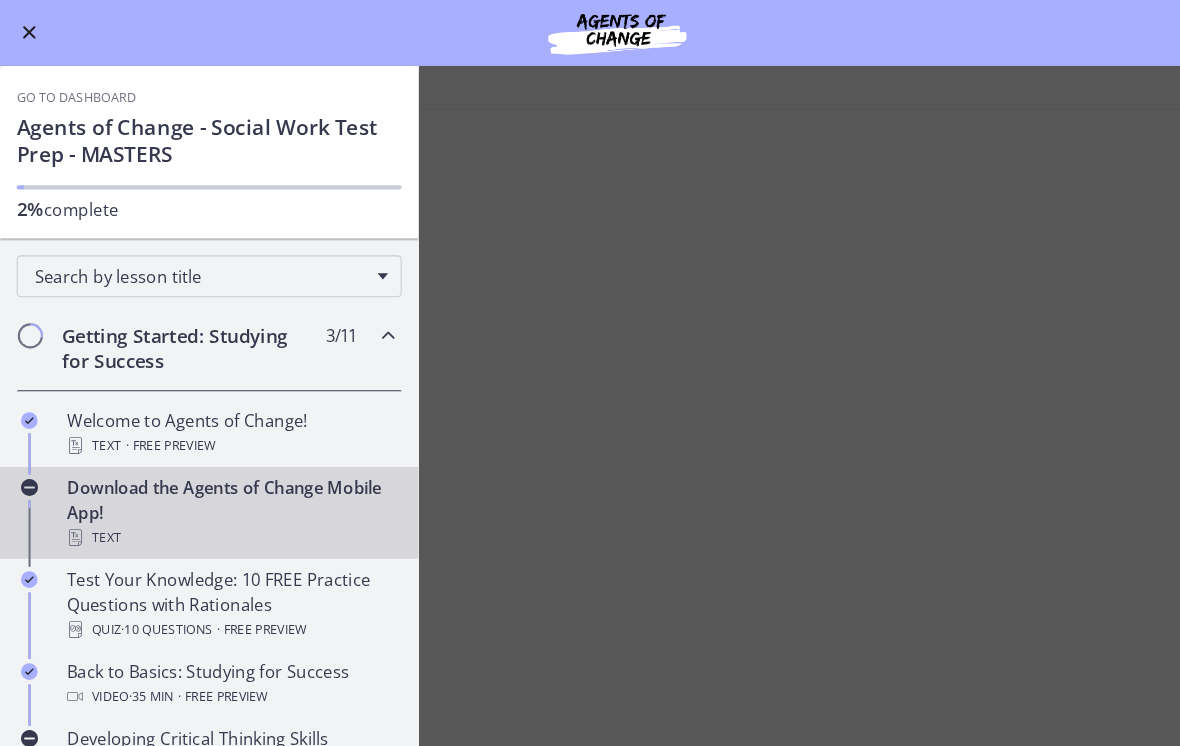 click on "Go to Dashboard" at bounding box center (590, 32) 